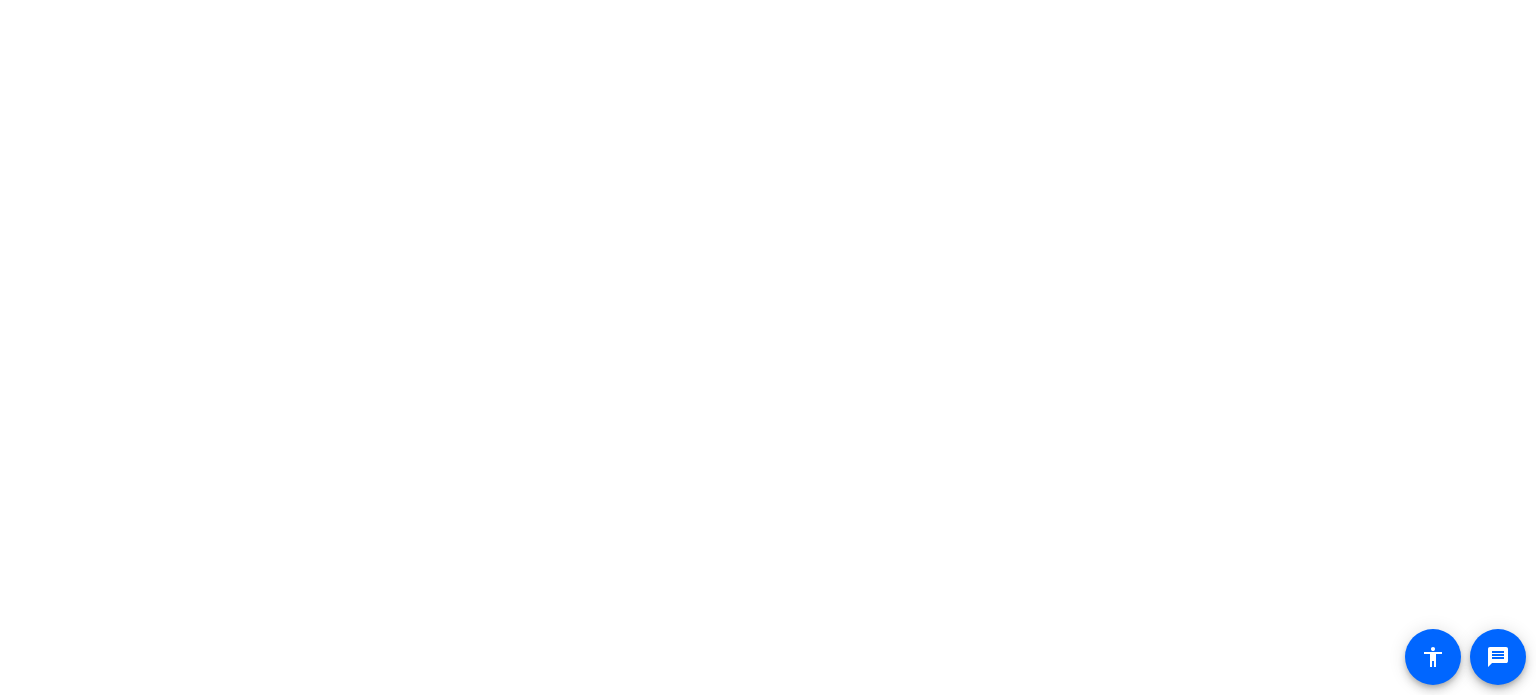 scroll, scrollTop: 0, scrollLeft: 0, axis: both 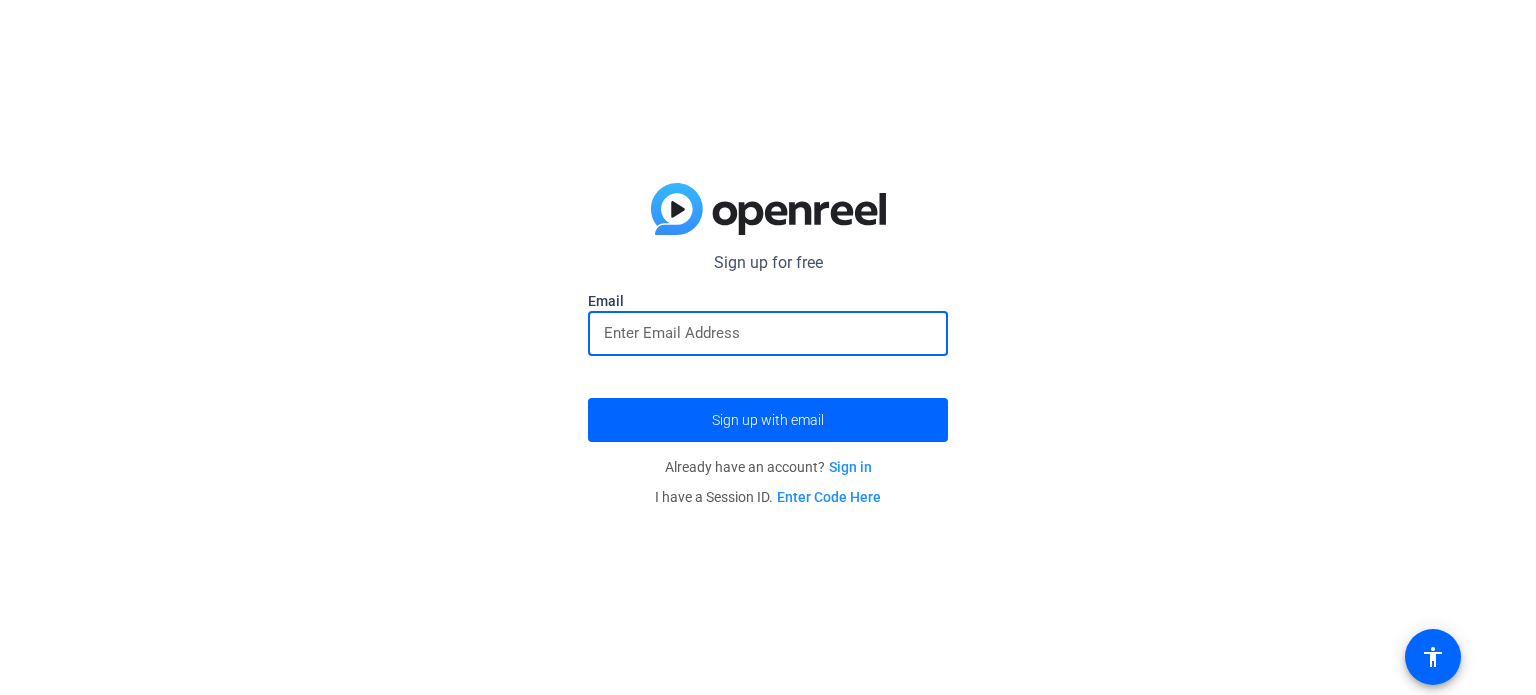 click at bounding box center [768, 333] 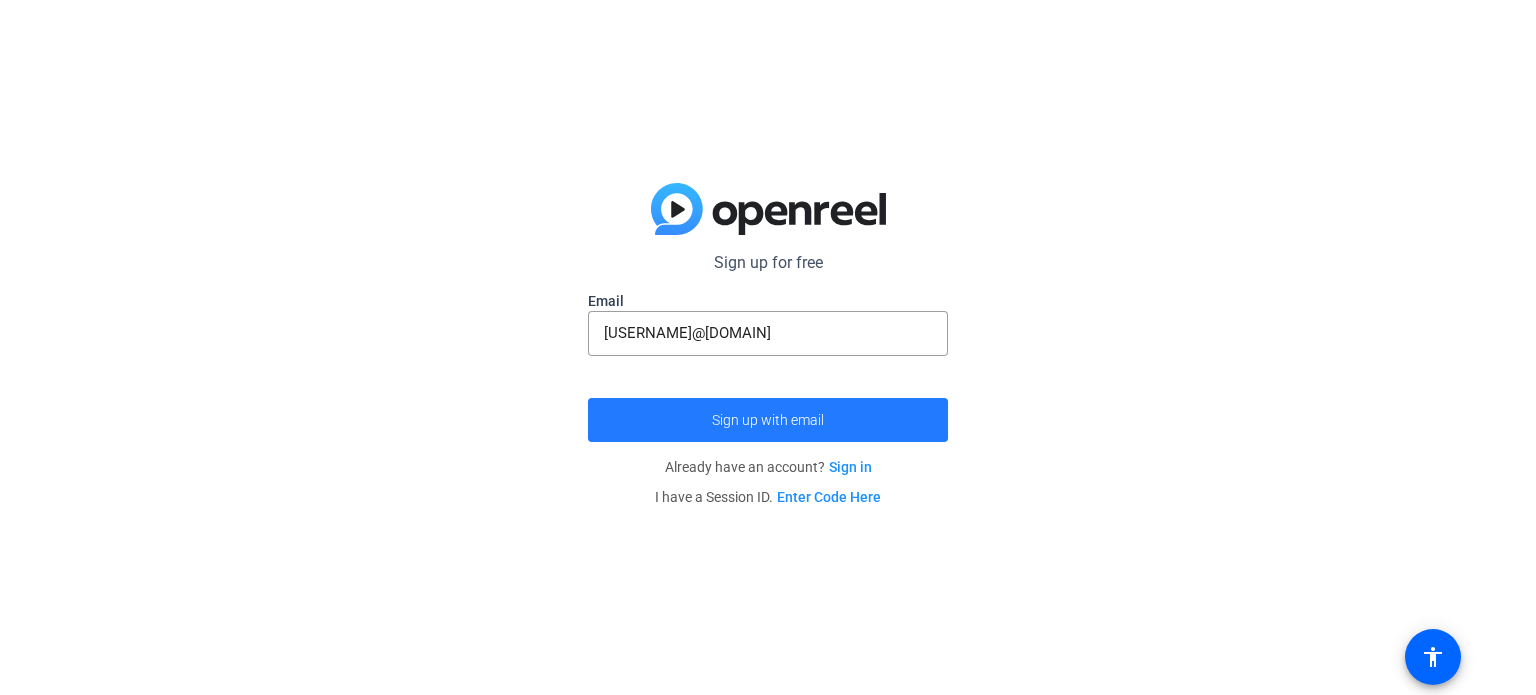 click on "Sign up with email" 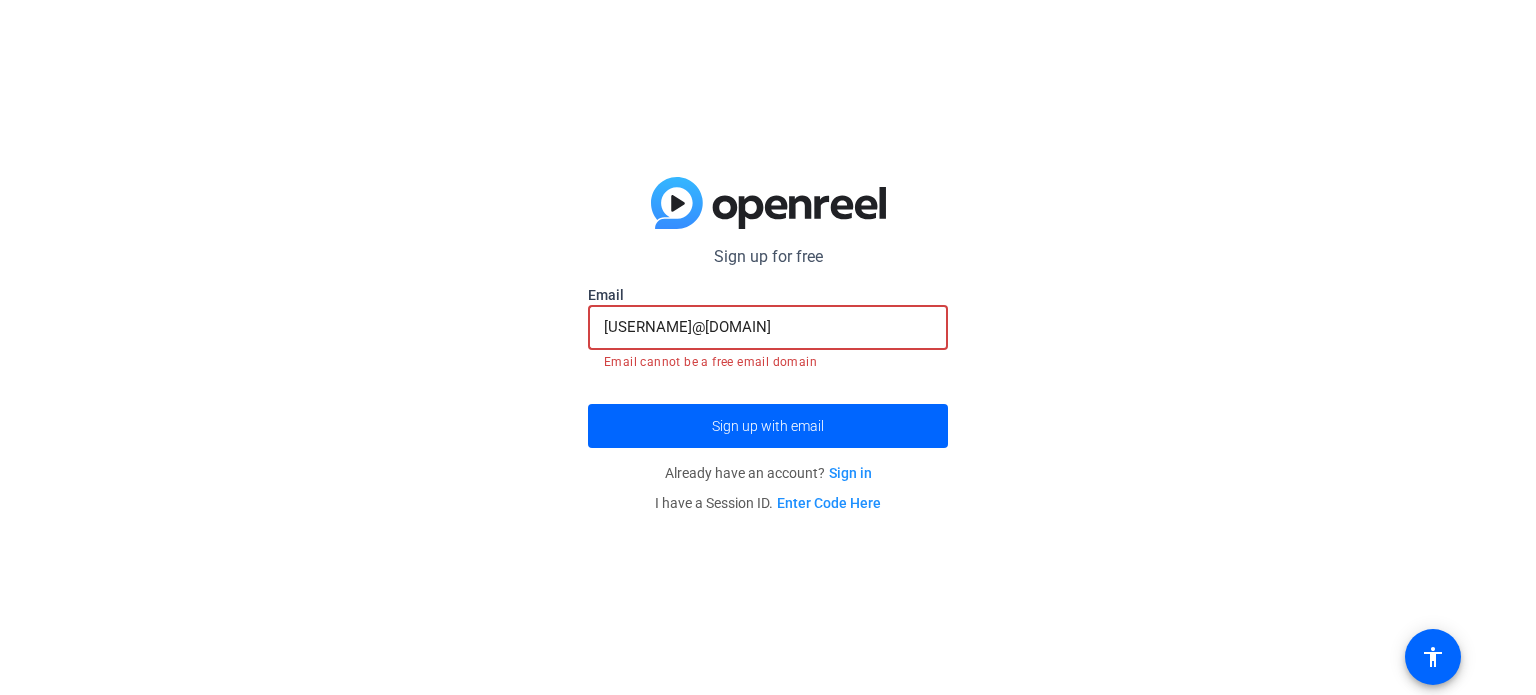 drag, startPoint x: 827, startPoint y: 328, endPoint x: 310, endPoint y: 331, distance: 517.0087 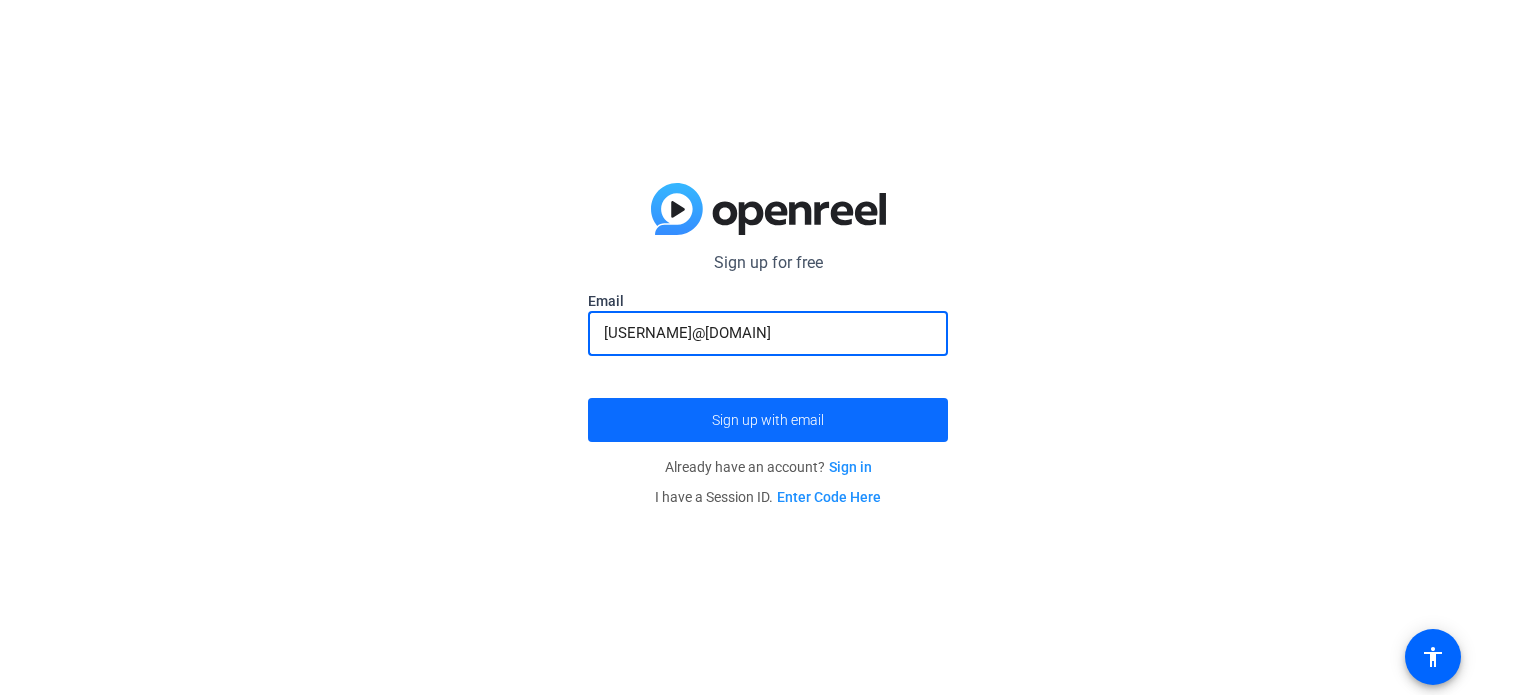 type on "[USERNAME]@[DOMAIN]" 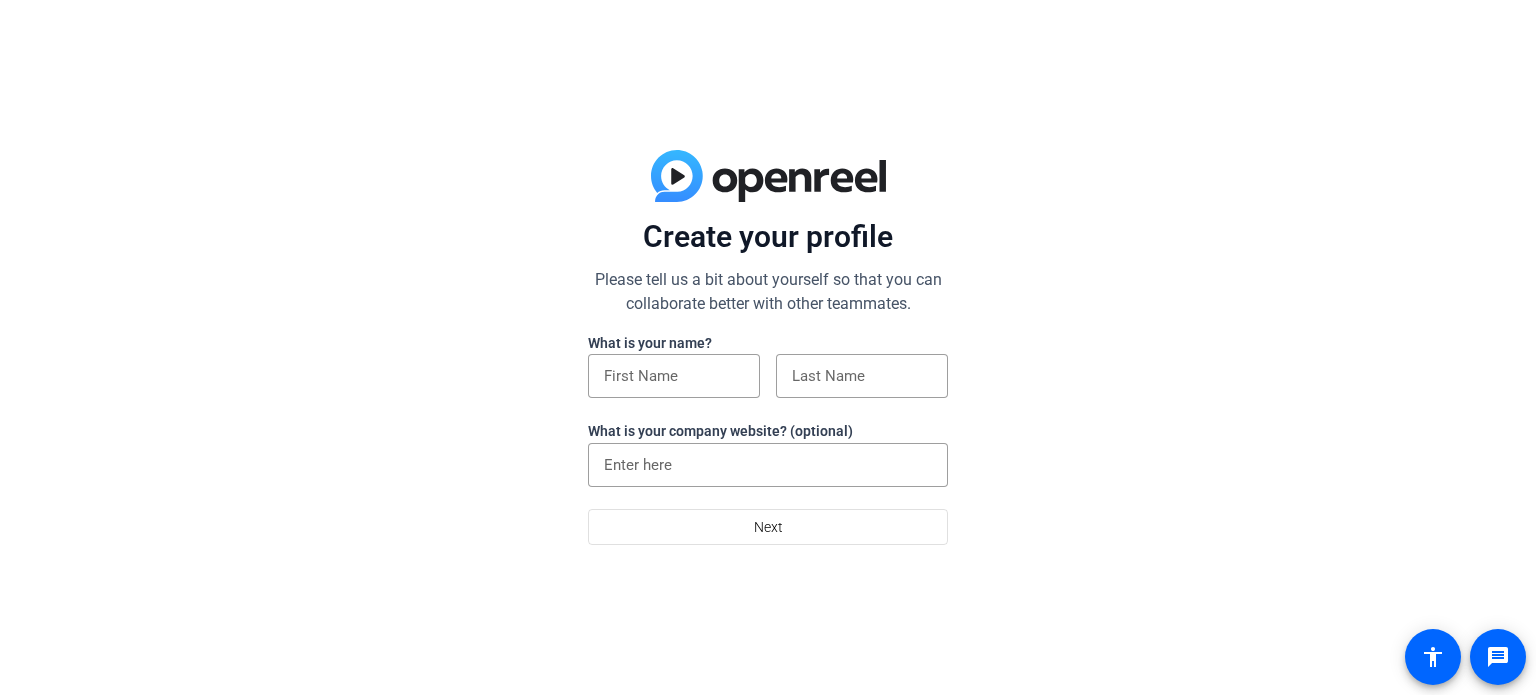 scroll, scrollTop: 0, scrollLeft: 0, axis: both 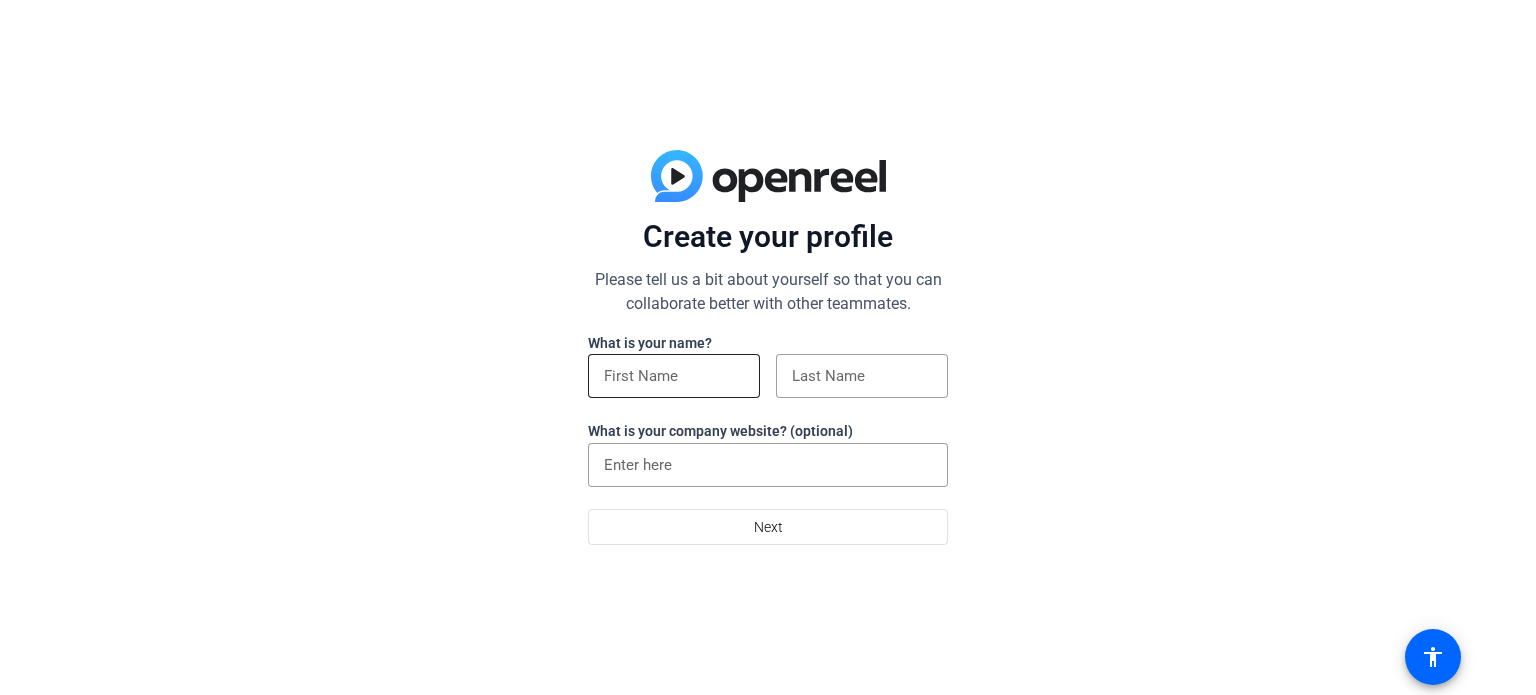 click 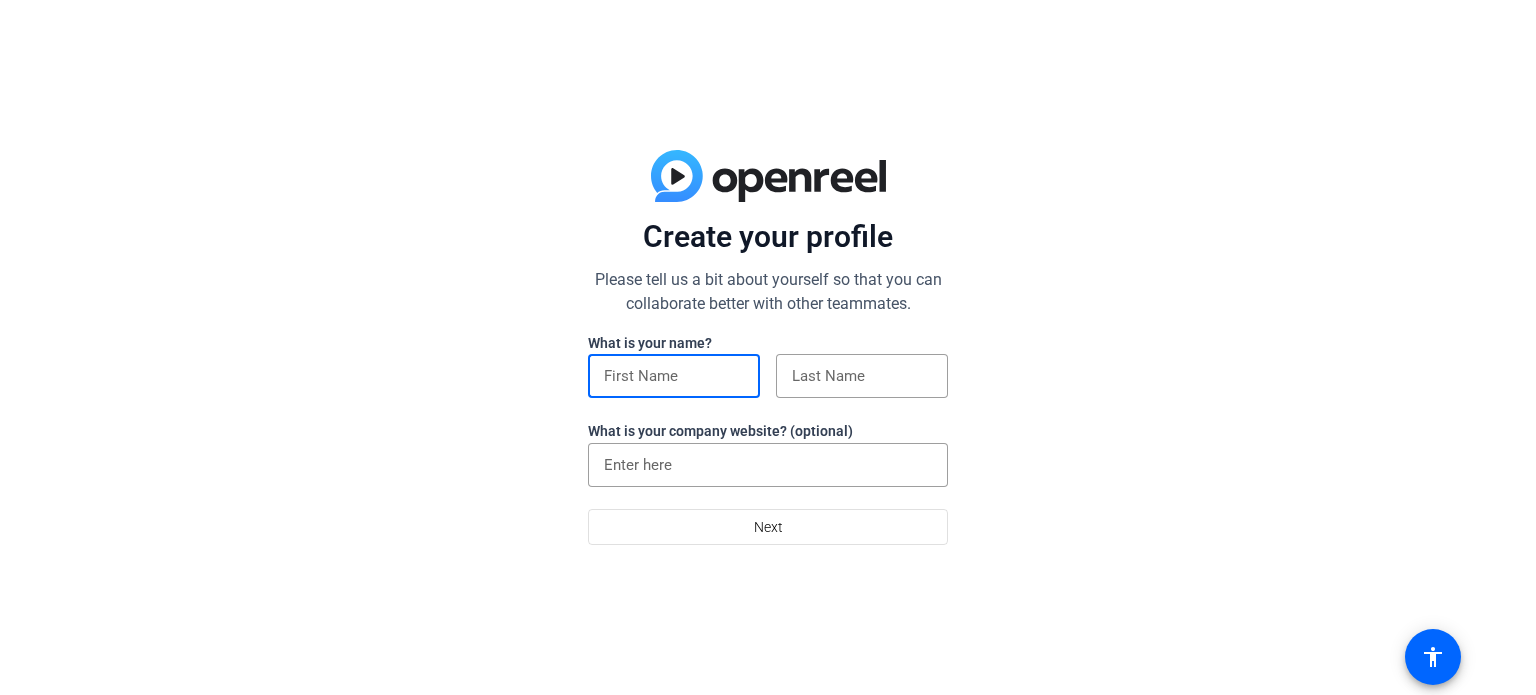 click at bounding box center (674, 376) 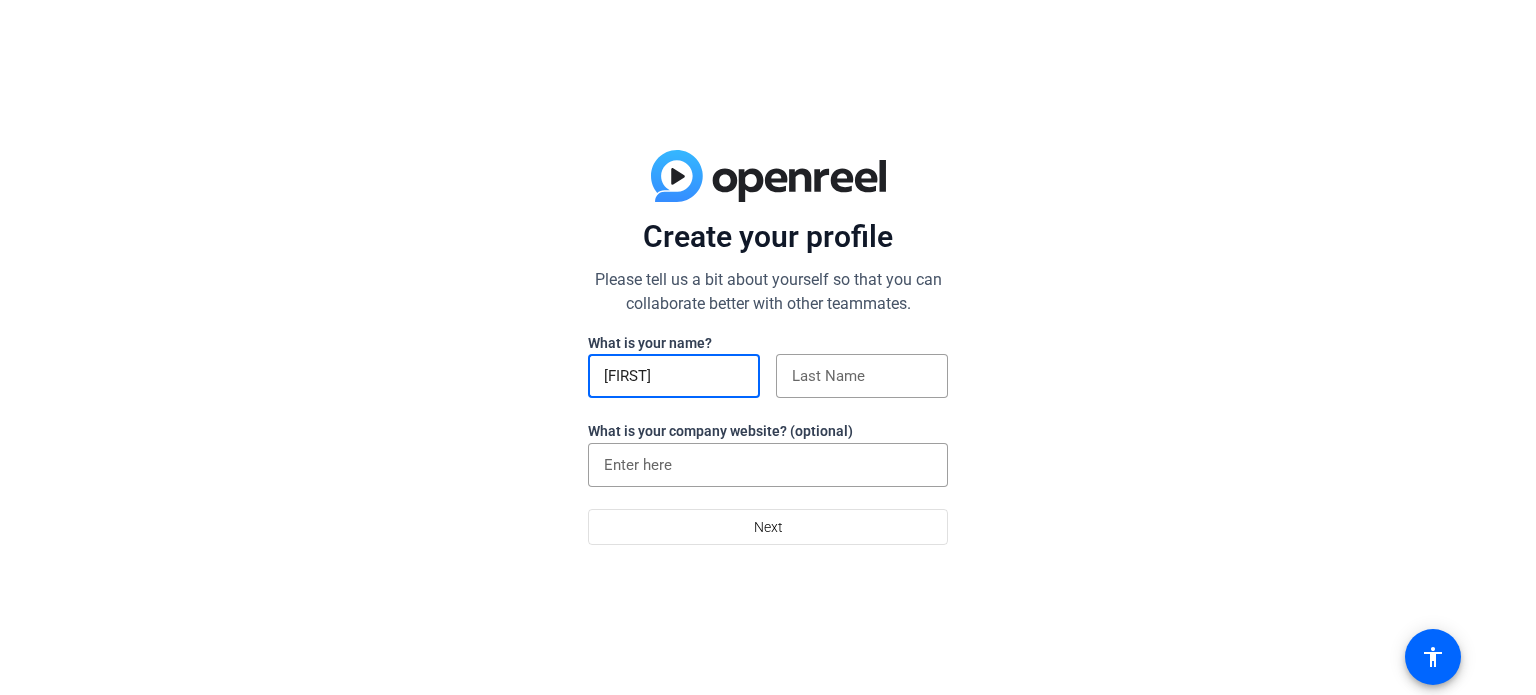 type on "[LAST]" 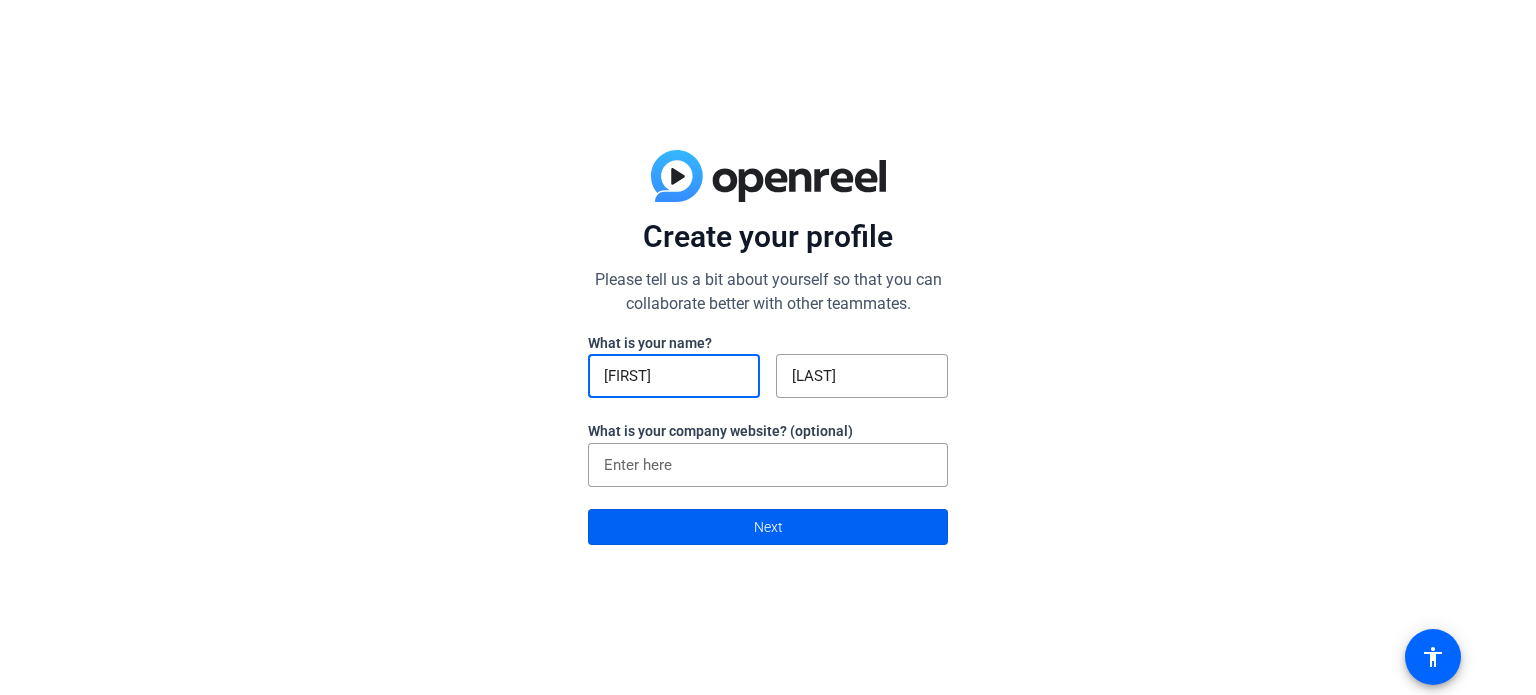 click 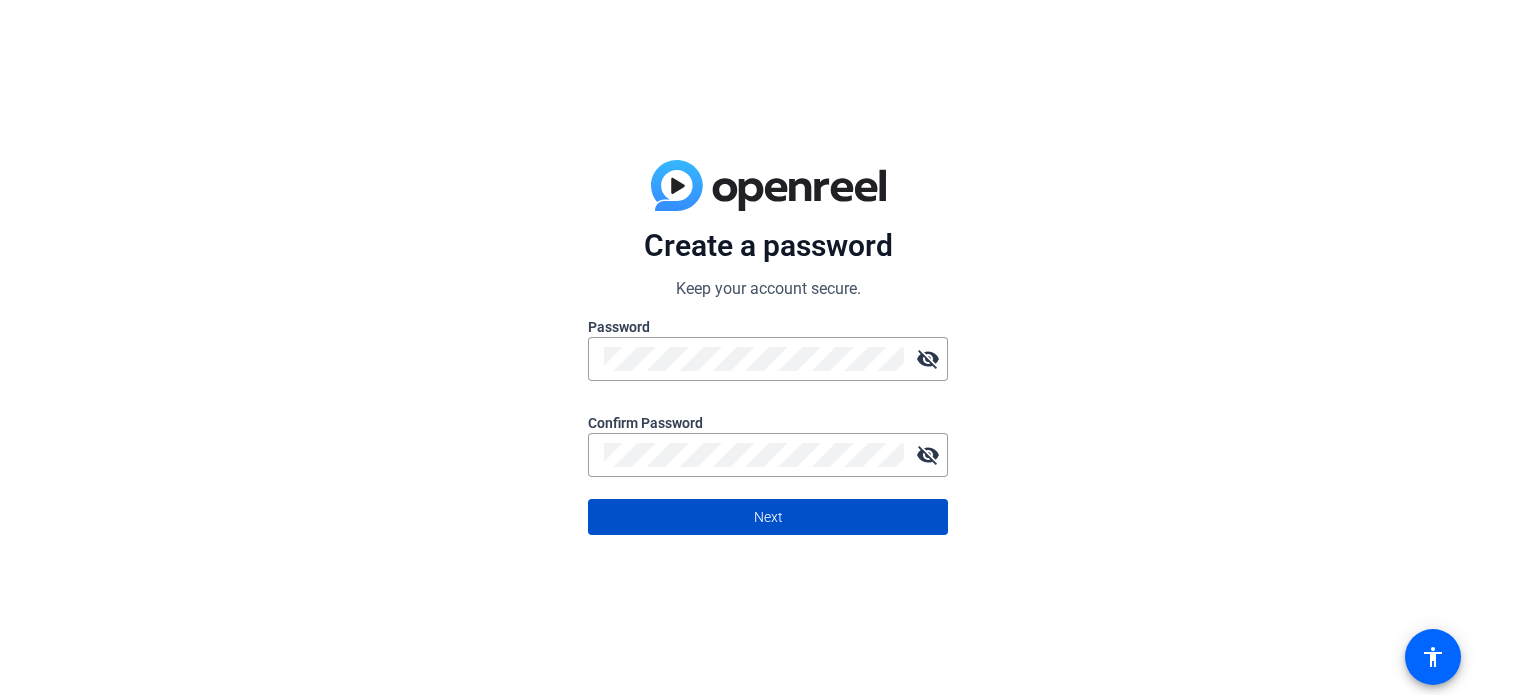 click 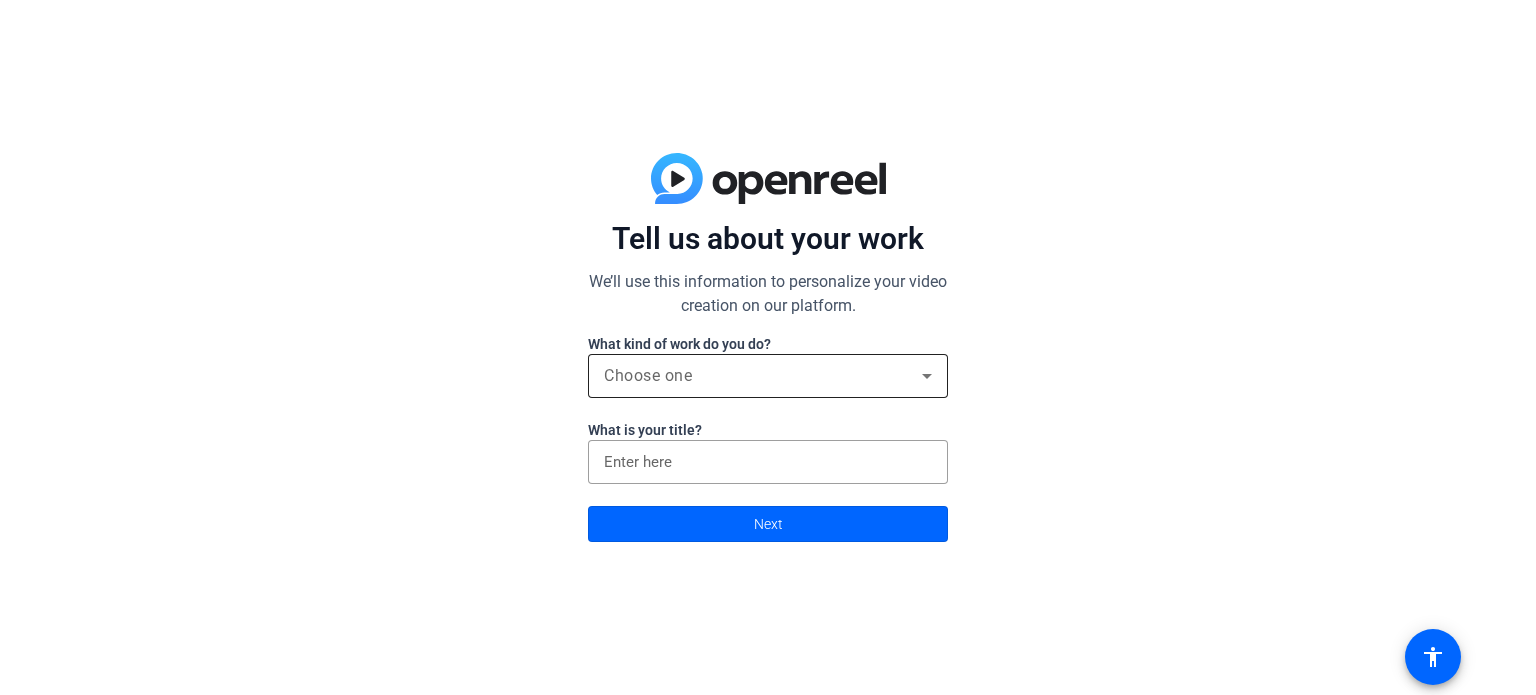 click on "Choose one" at bounding box center (763, 376) 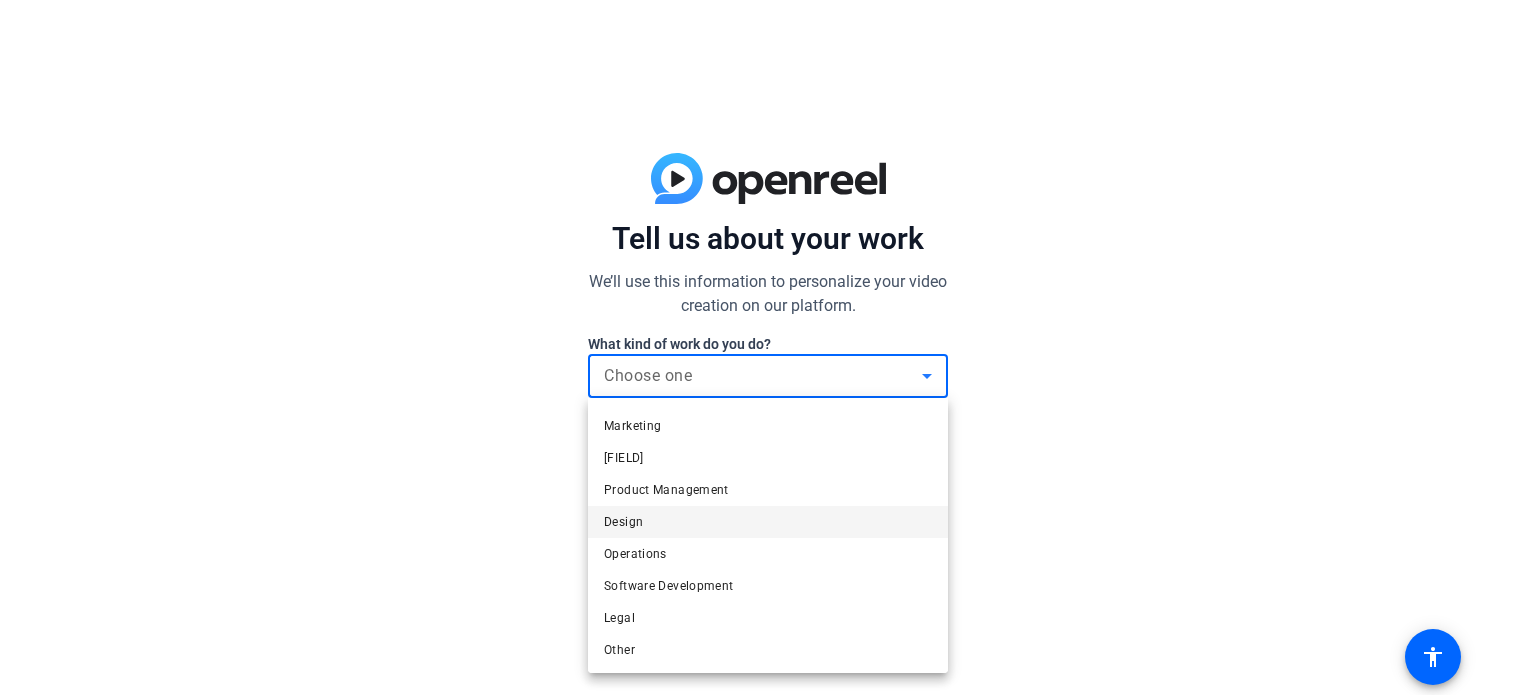 scroll, scrollTop: 60, scrollLeft: 0, axis: vertical 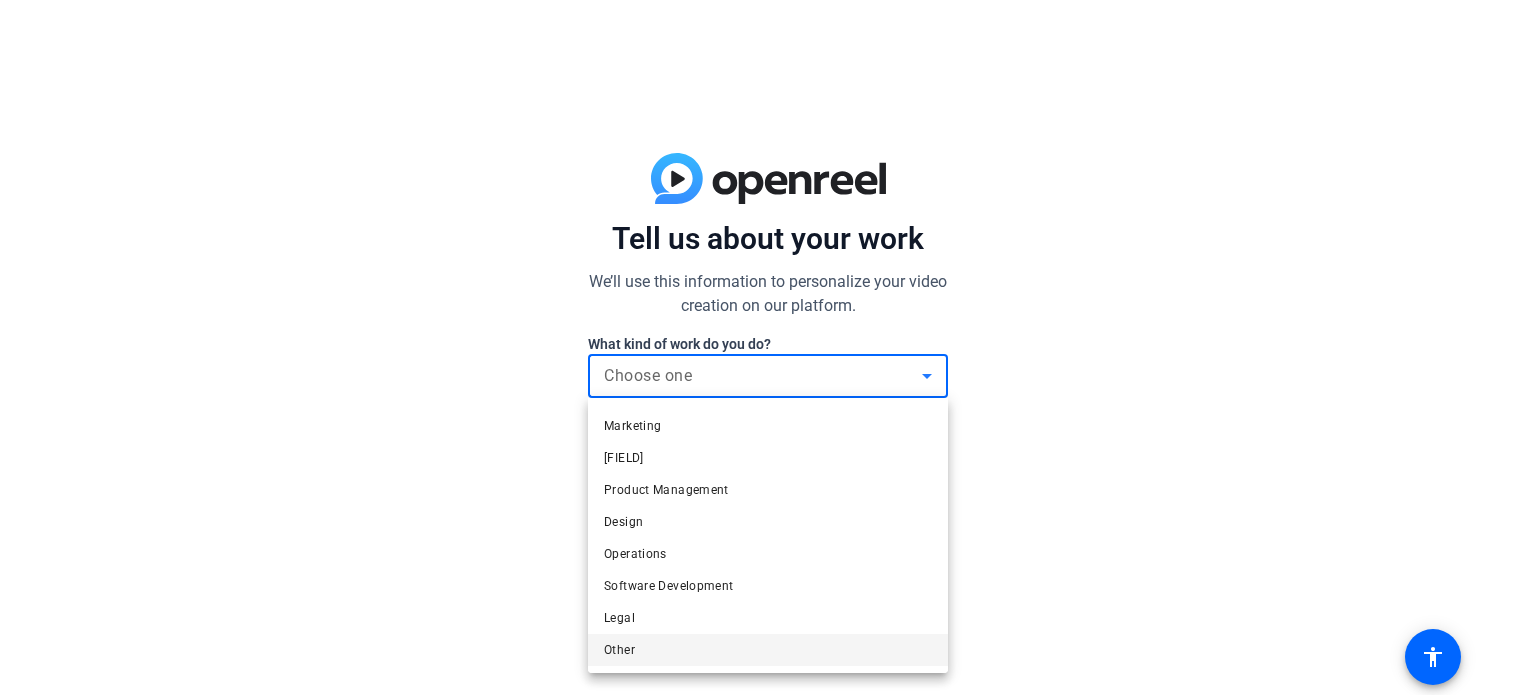 click on "Other" at bounding box center [768, 650] 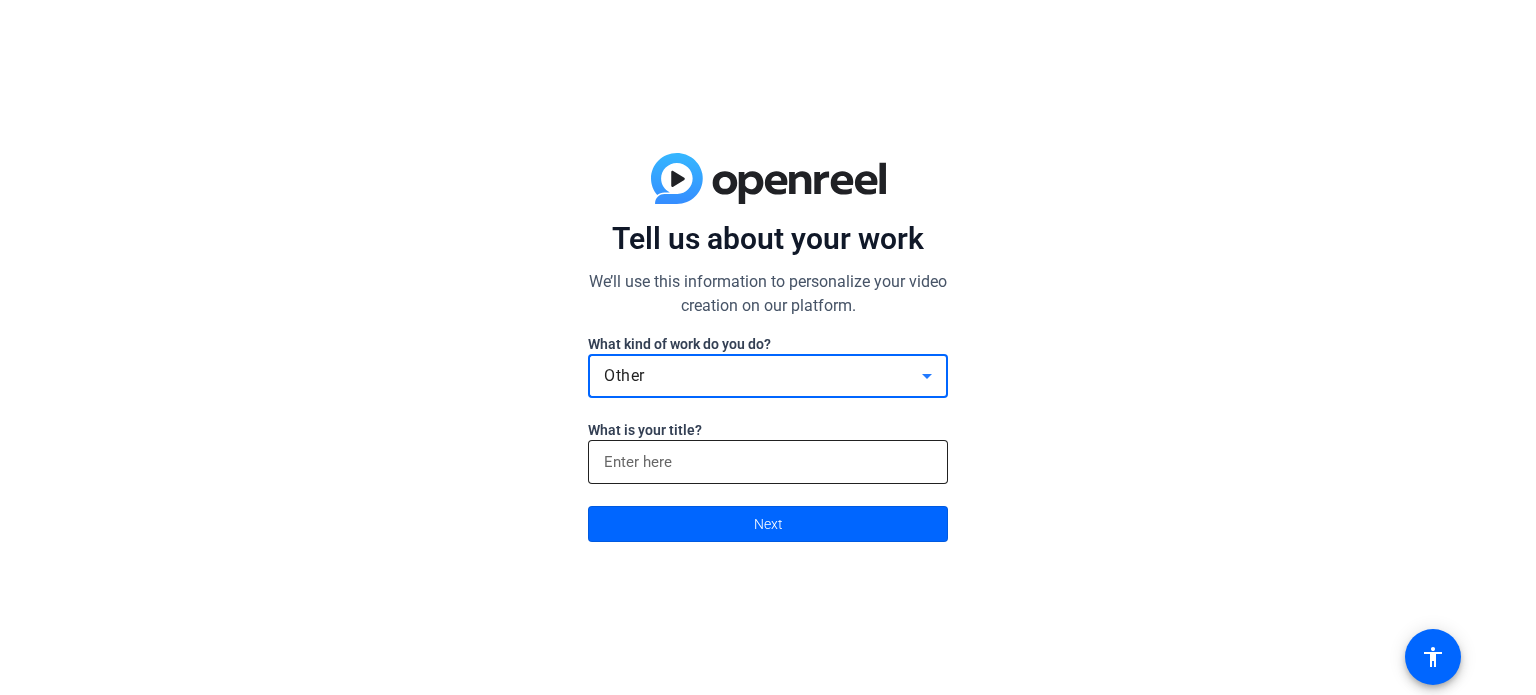 click at bounding box center (768, 462) 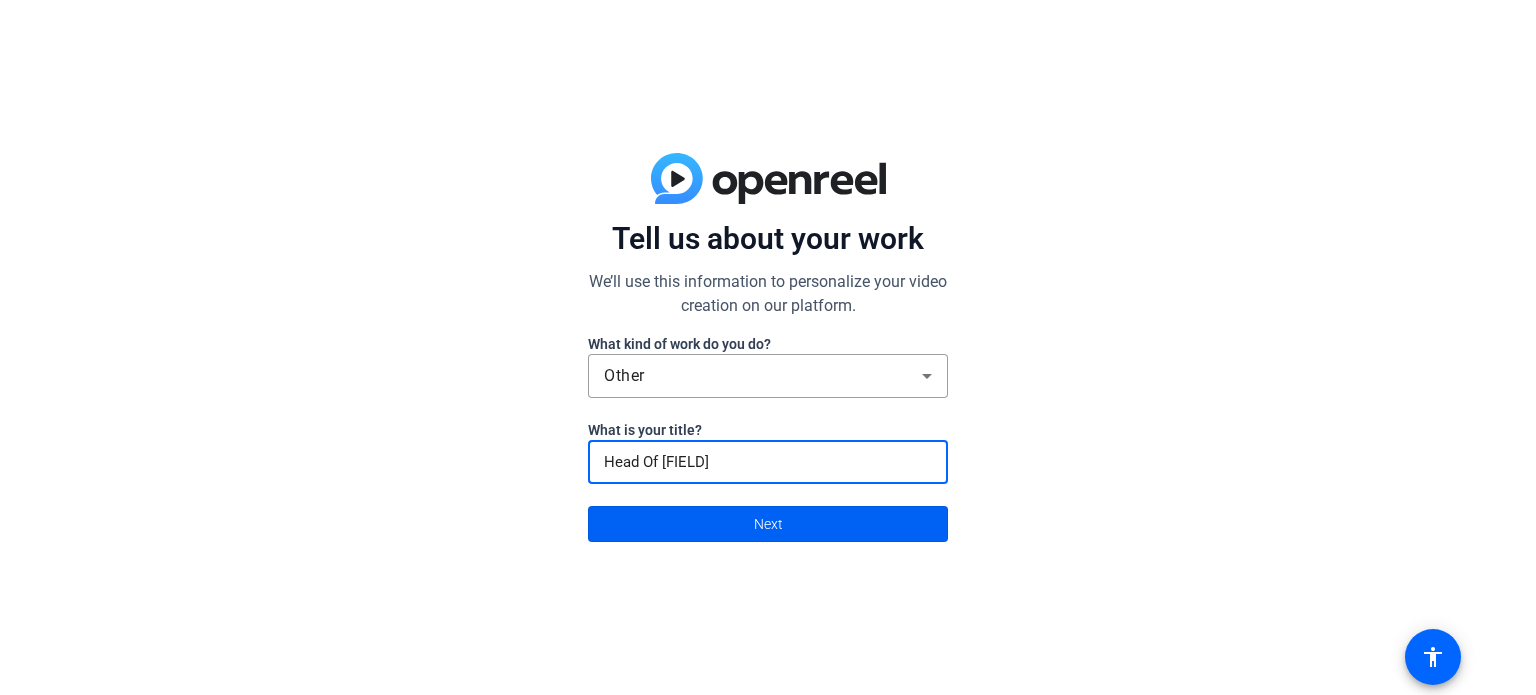 type on "Head Of [FIELD]" 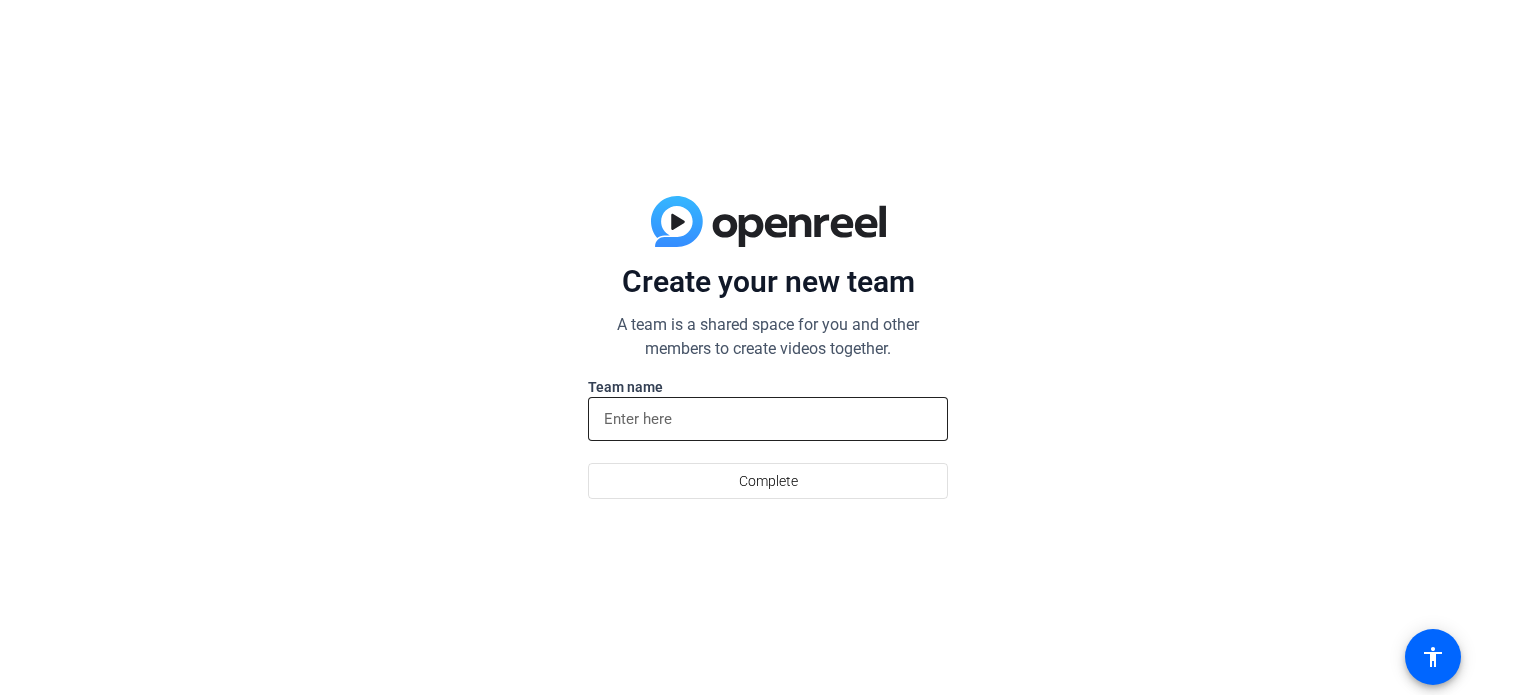 click at bounding box center [768, 419] 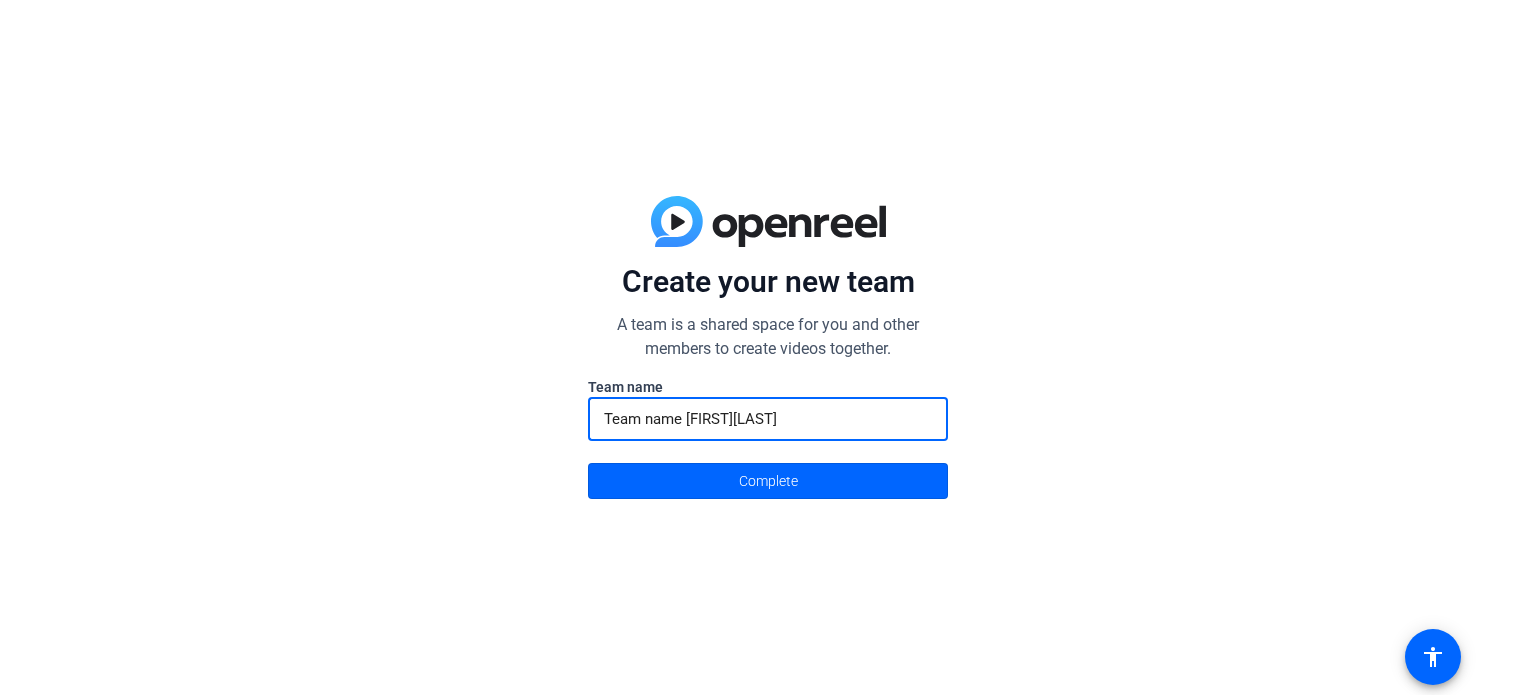 type on "Team name [FIRST][LAST]" 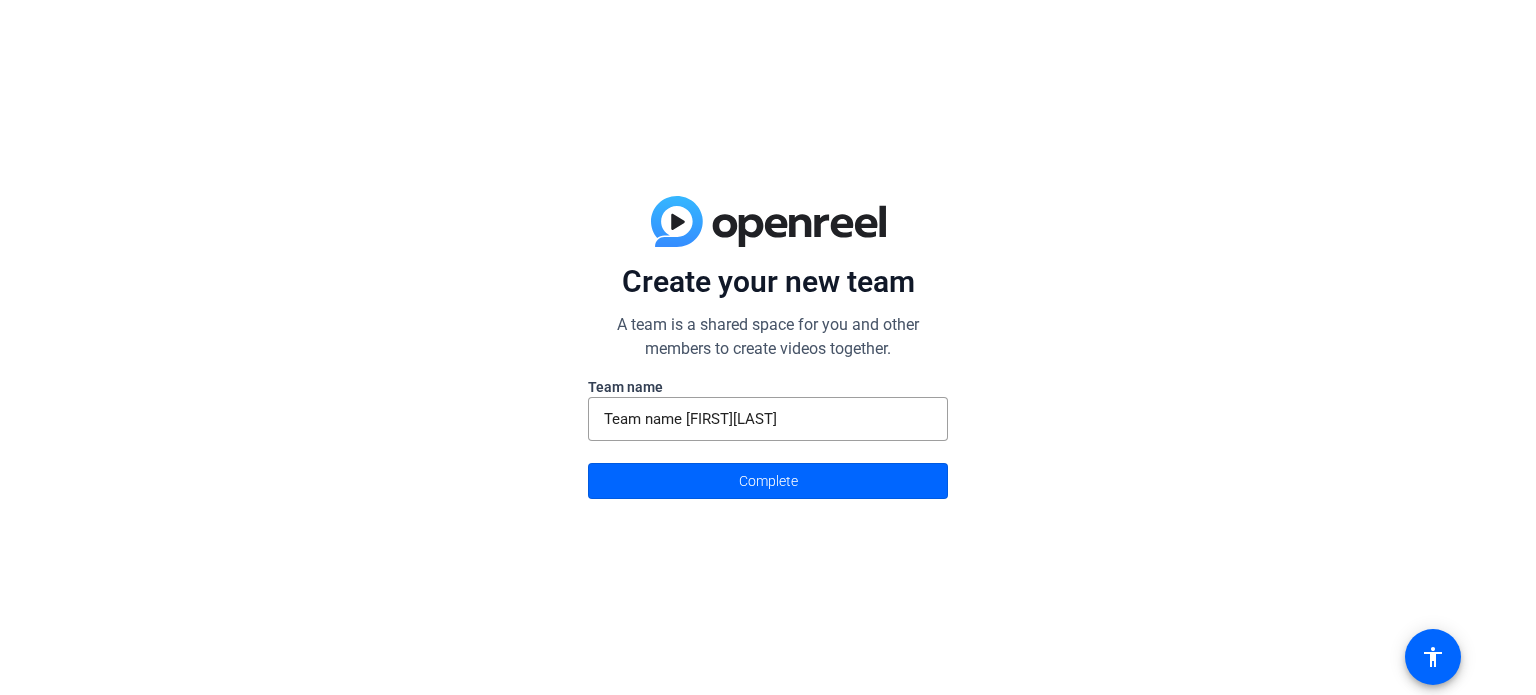 click on "Team name" 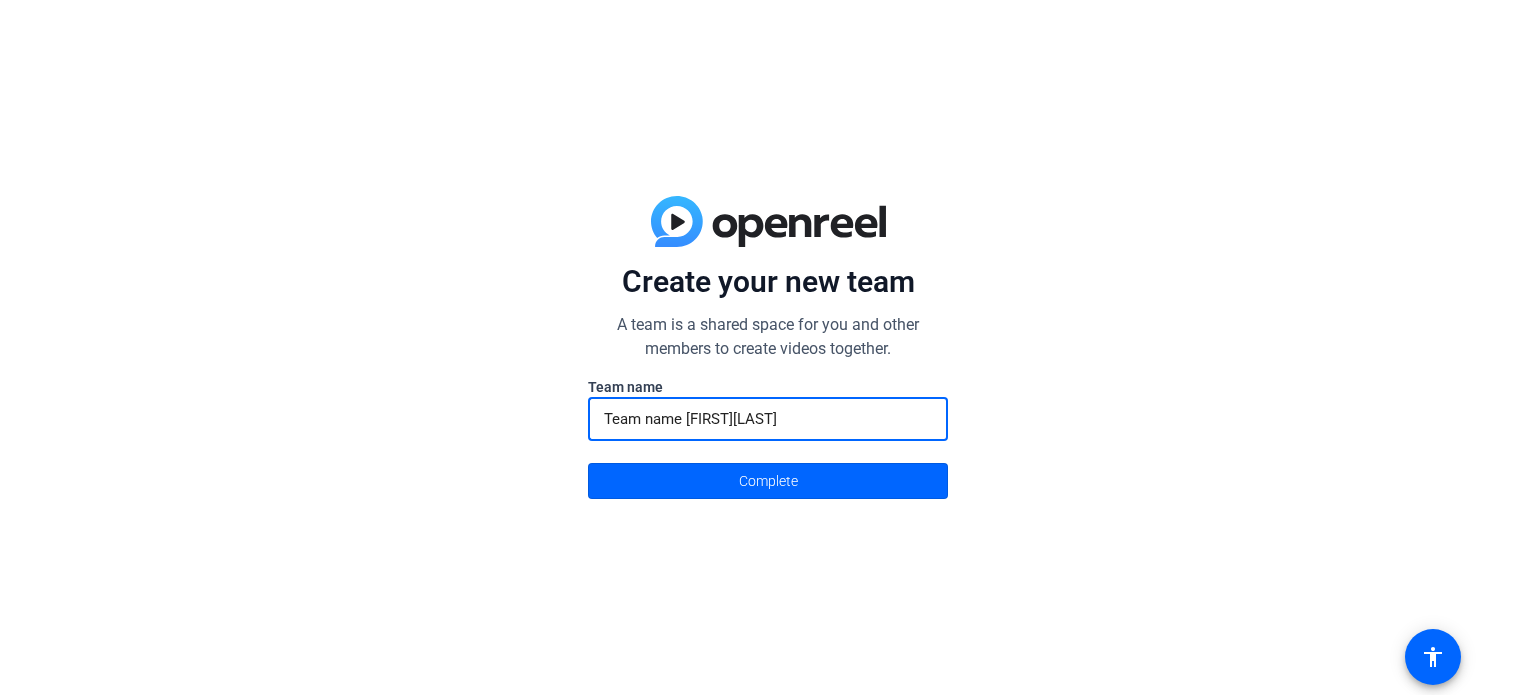 drag, startPoint x: 708, startPoint y: 429, endPoint x: 400, endPoint y: 442, distance: 308.27423 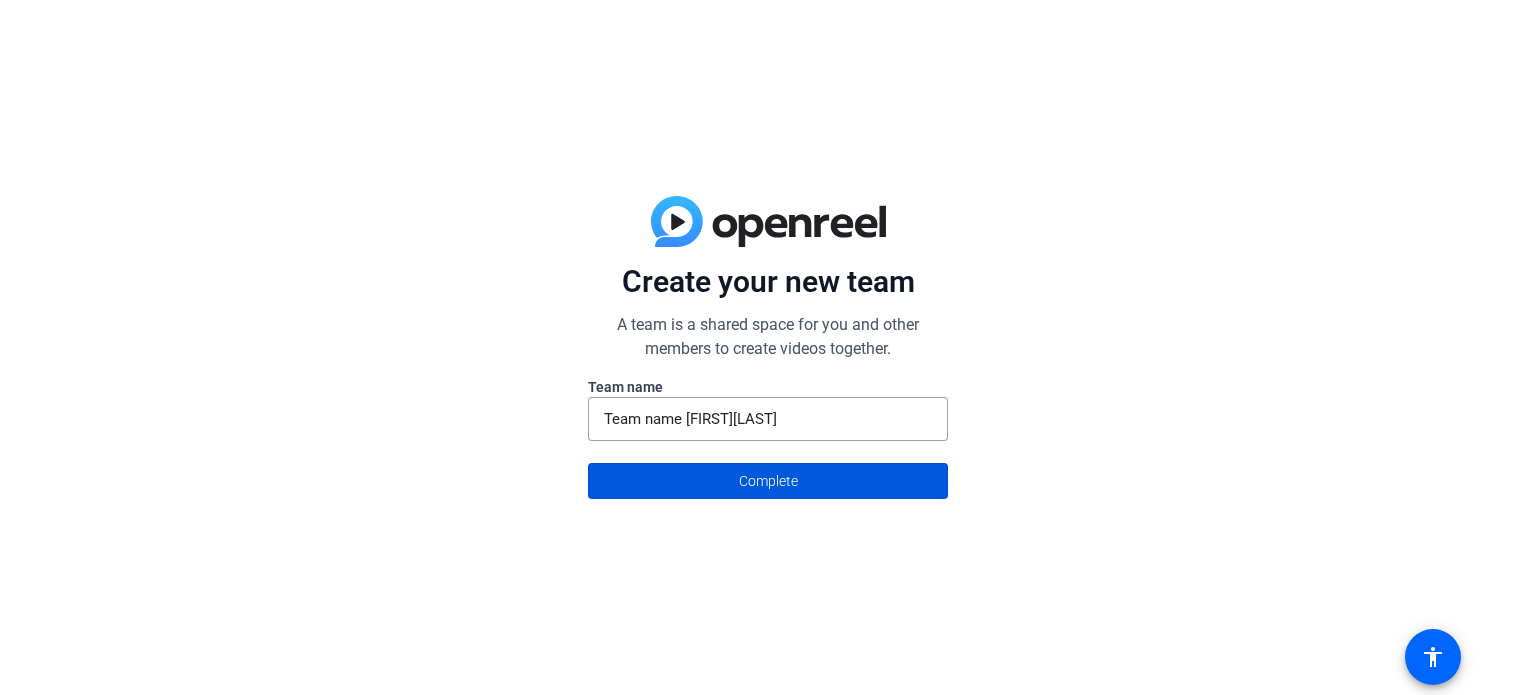 click 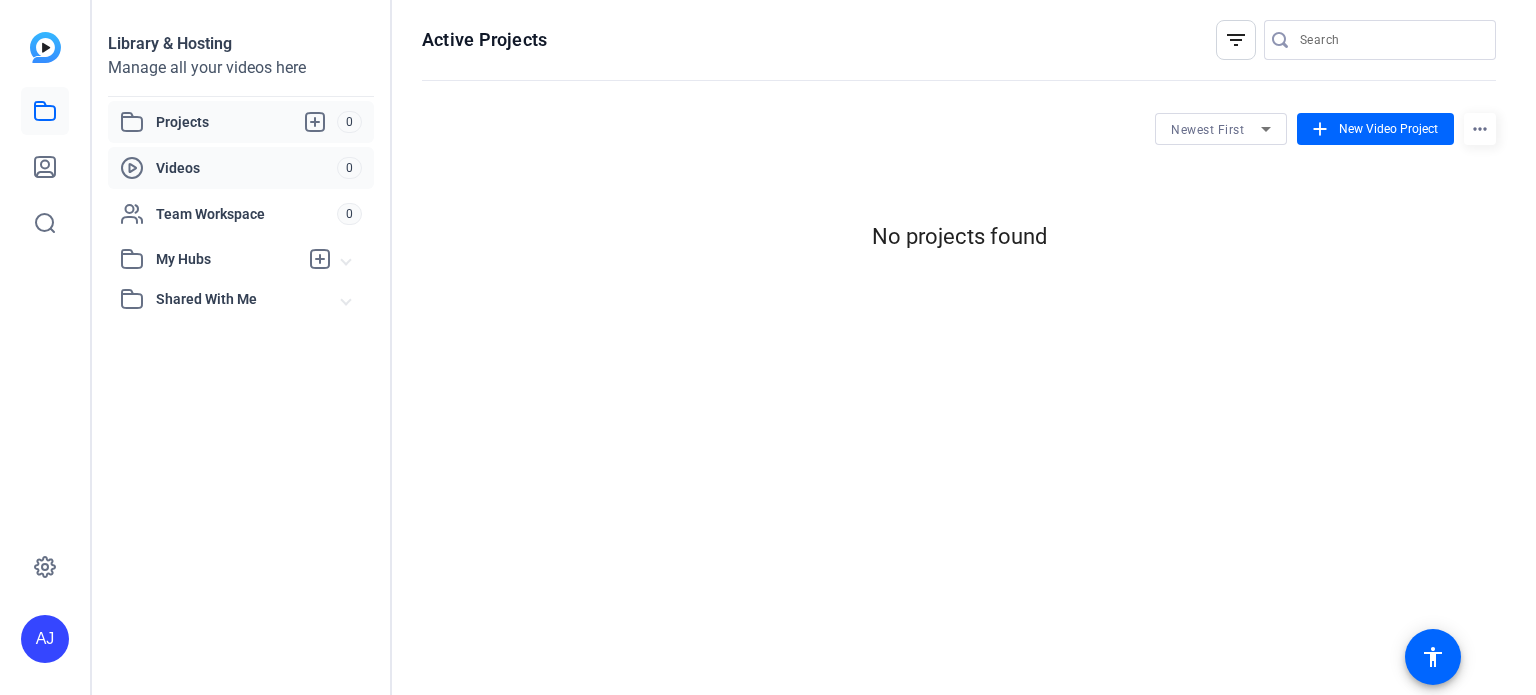 click on "Videos" 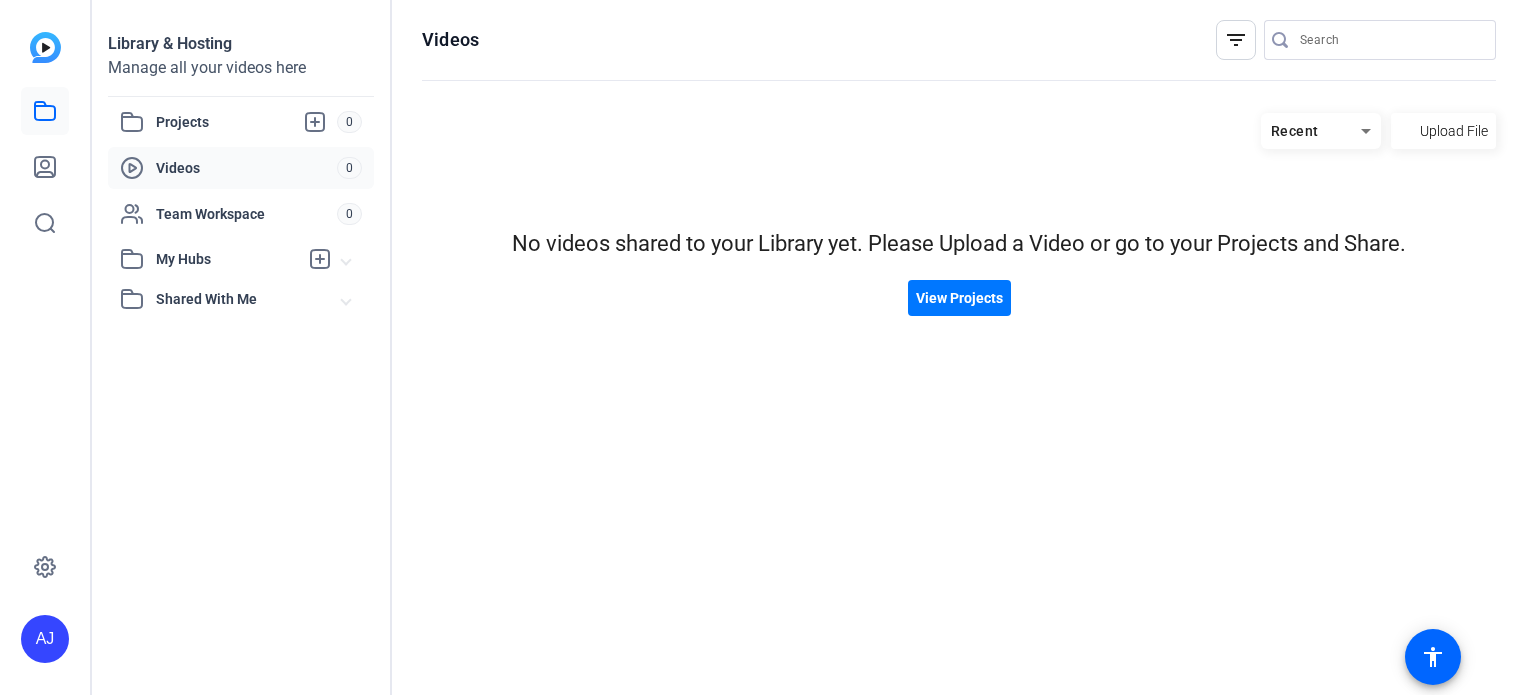 scroll, scrollTop: 0, scrollLeft: 0, axis: both 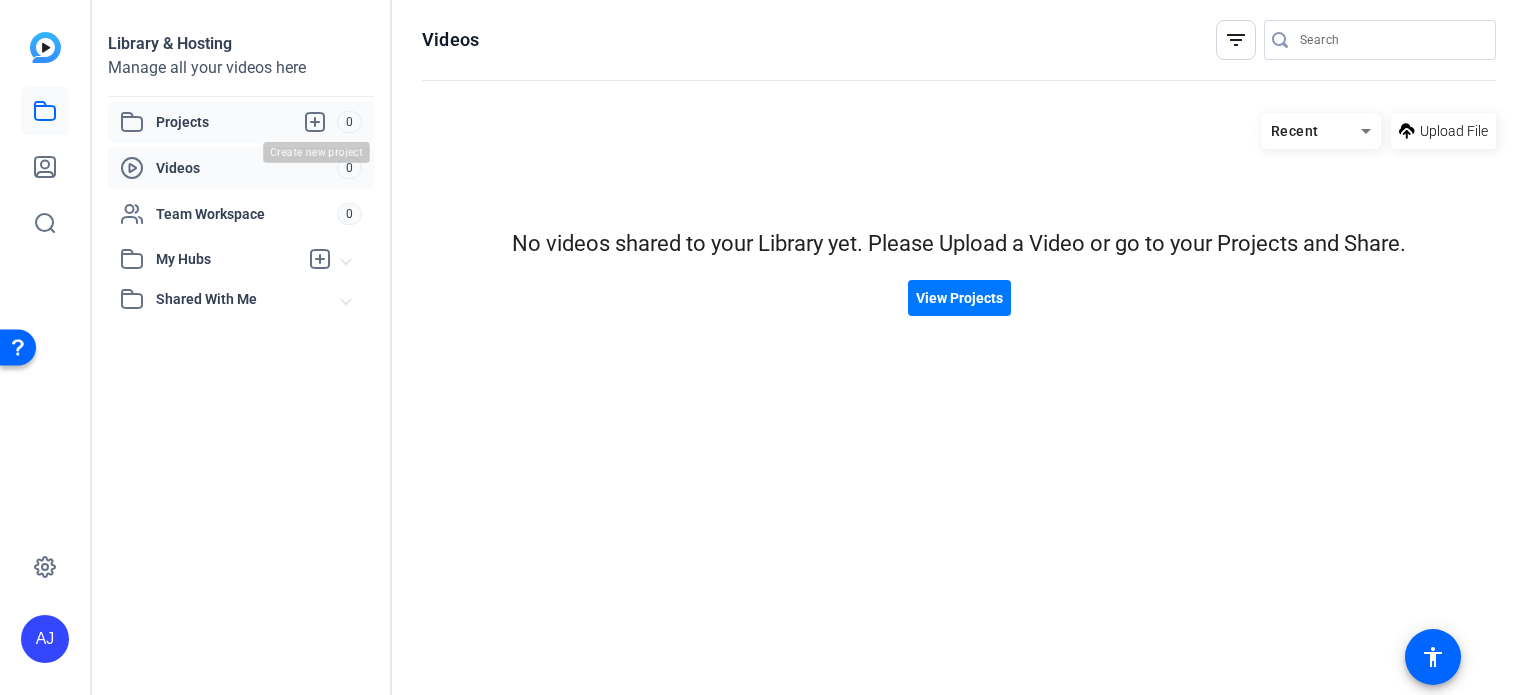 click 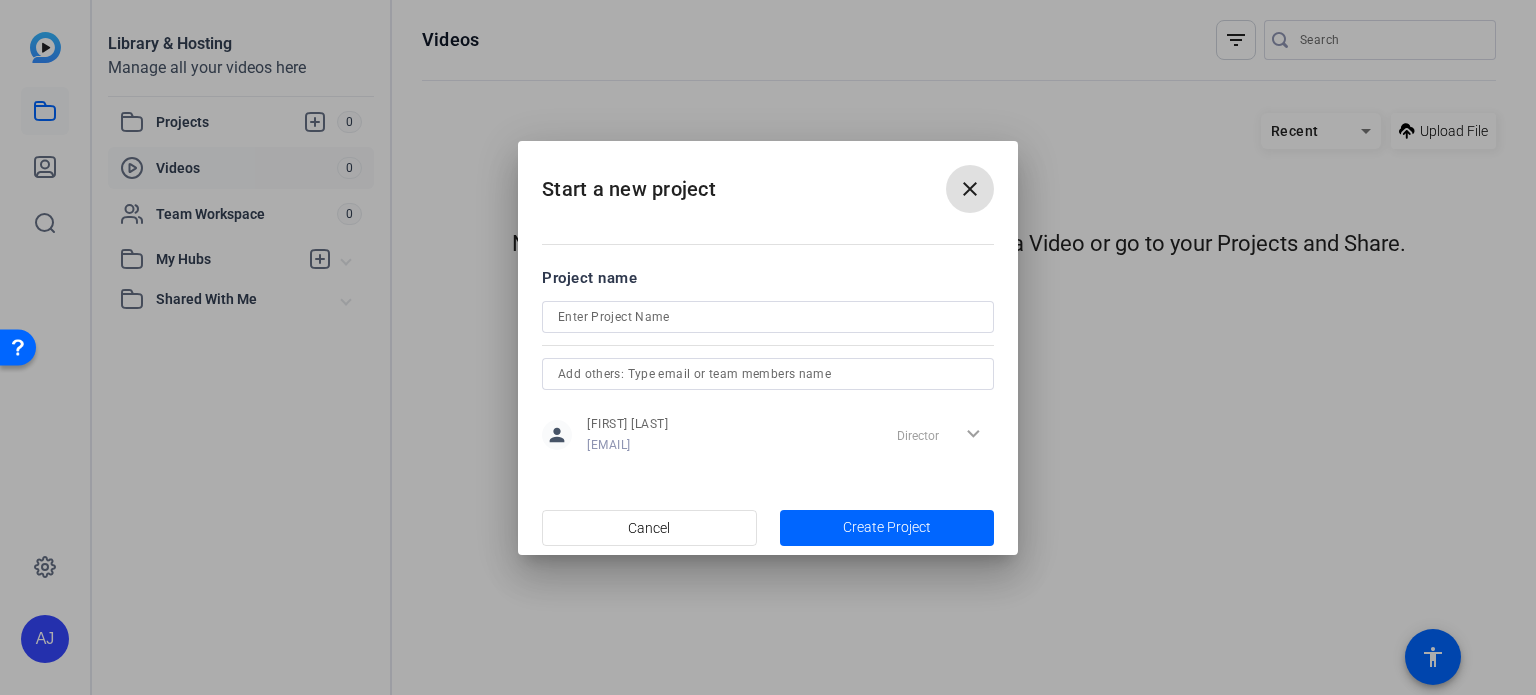 click at bounding box center [768, 317] 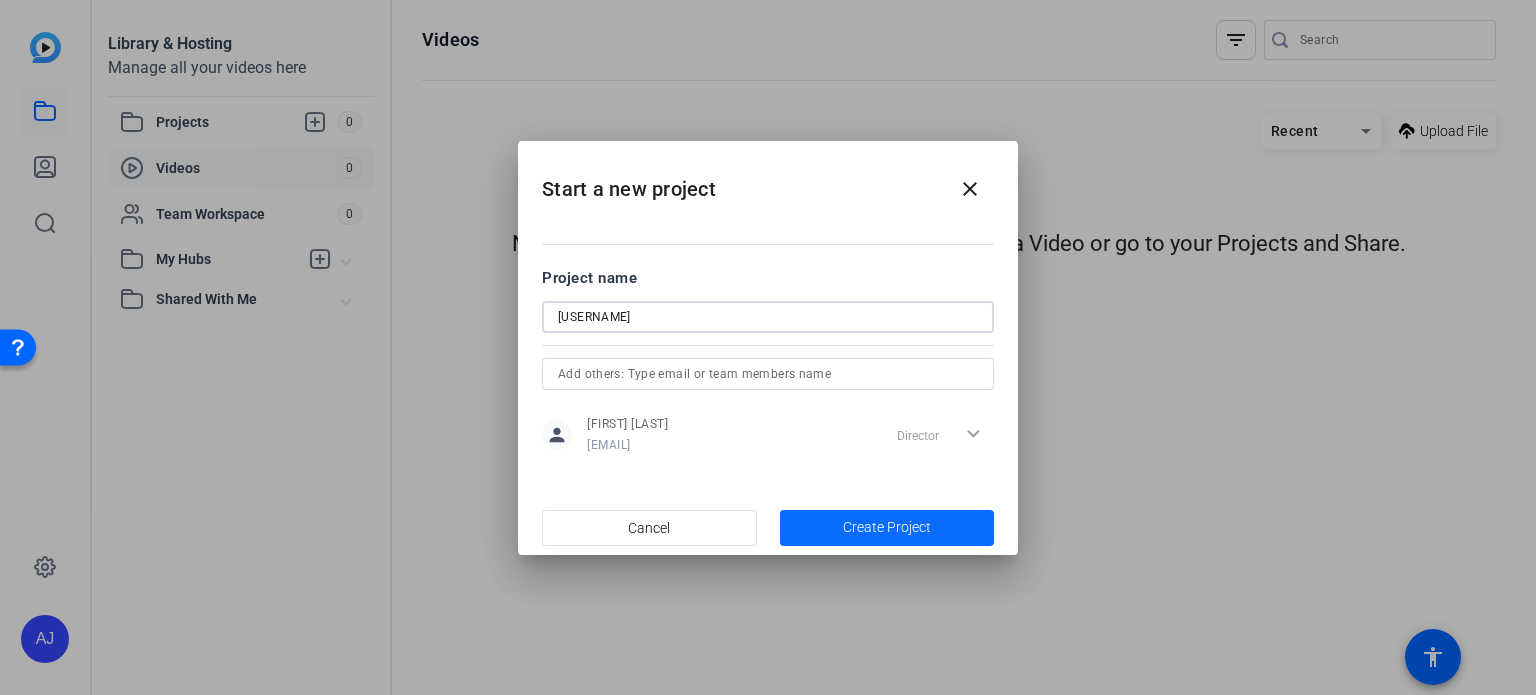 type on "[USERNAME]" 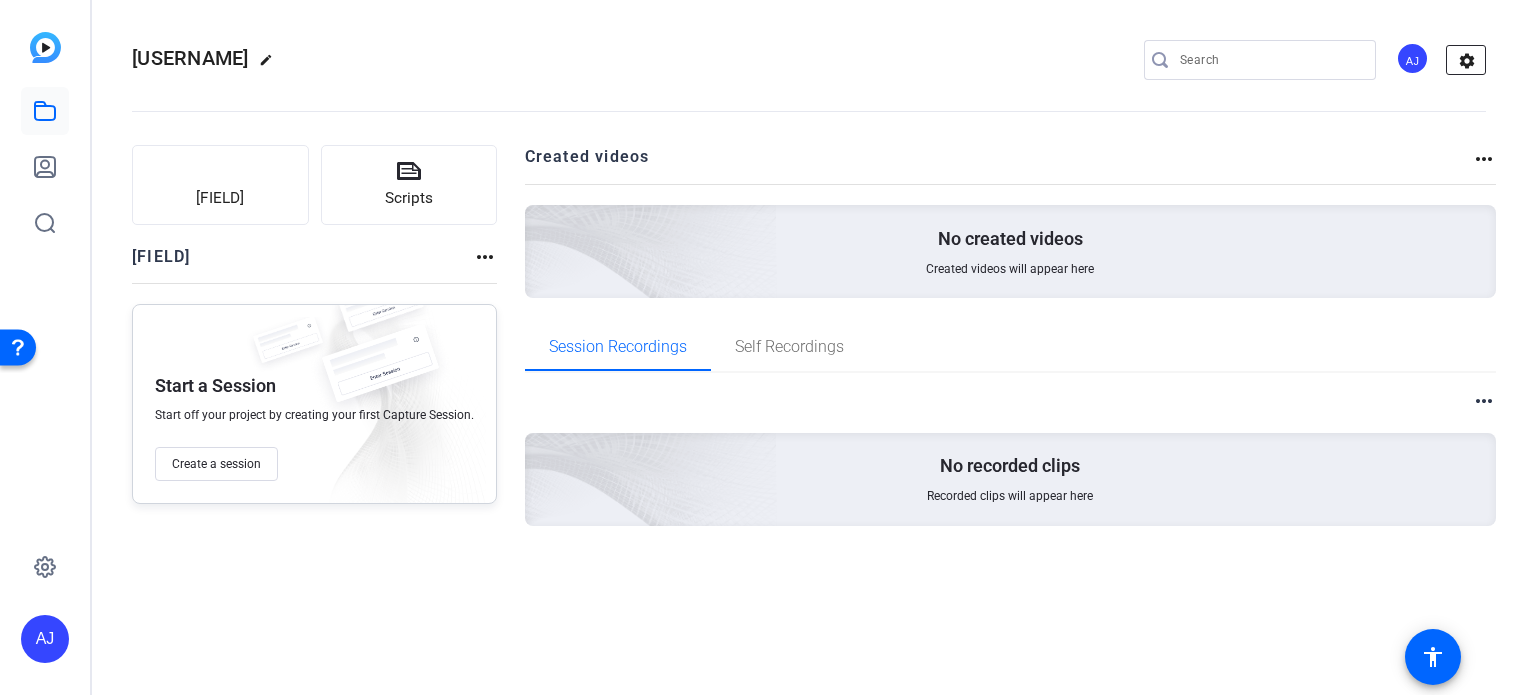 click on "settings" 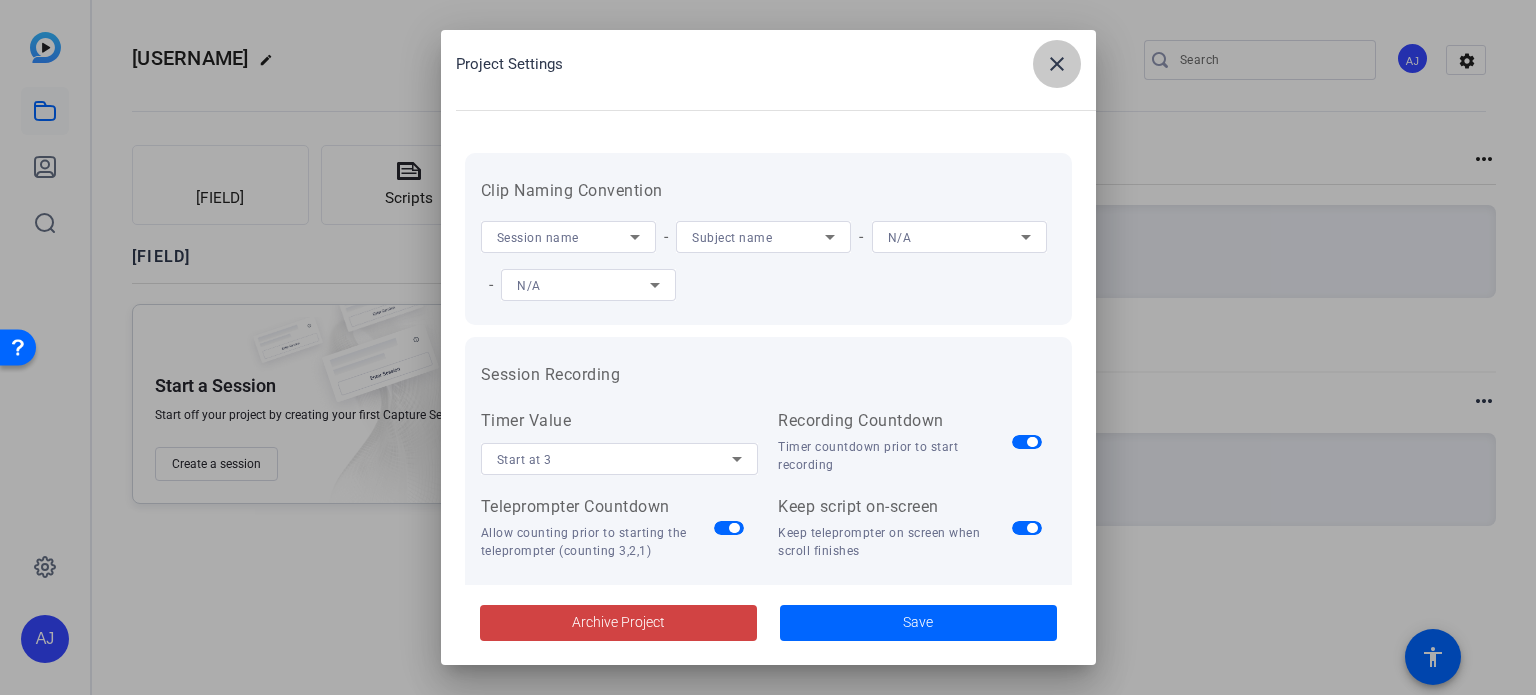 click on "close" at bounding box center [1057, 64] 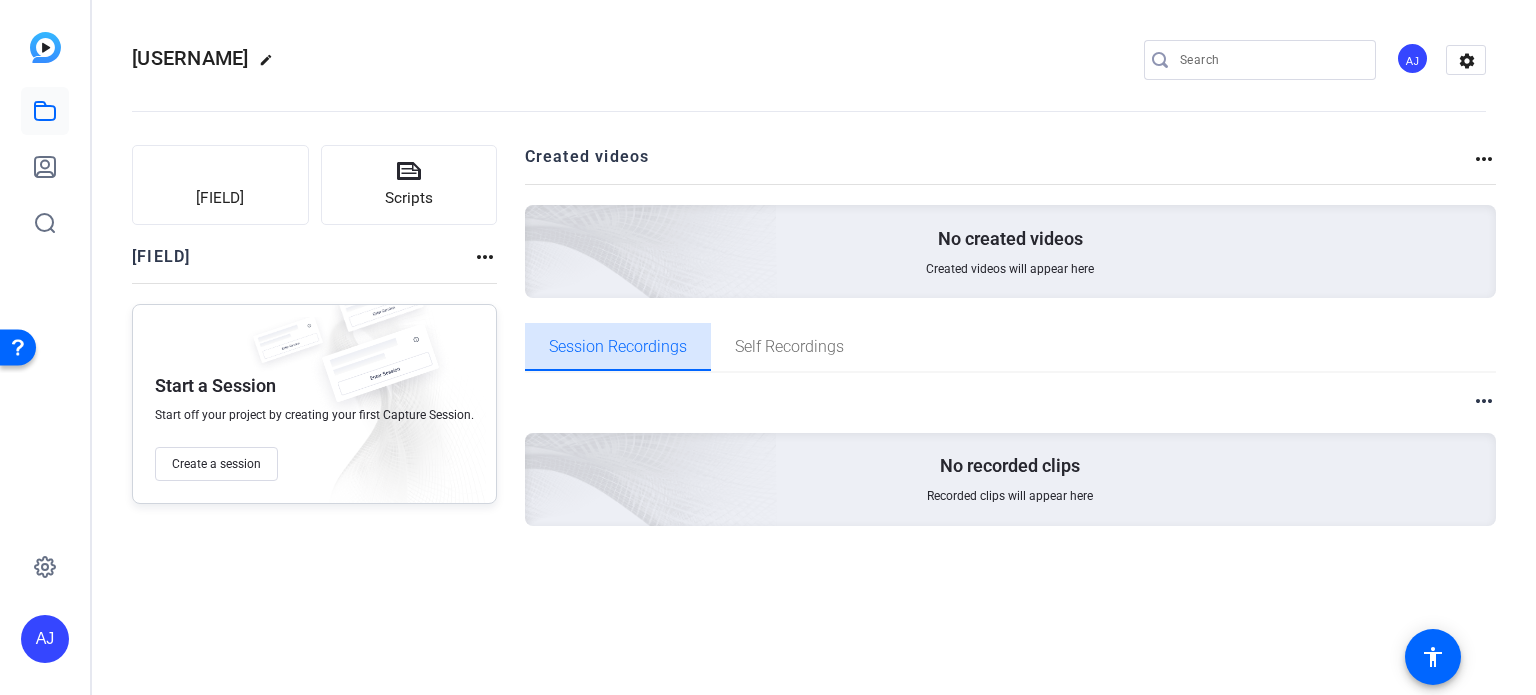 click on "Session Recordings" at bounding box center [618, 347] 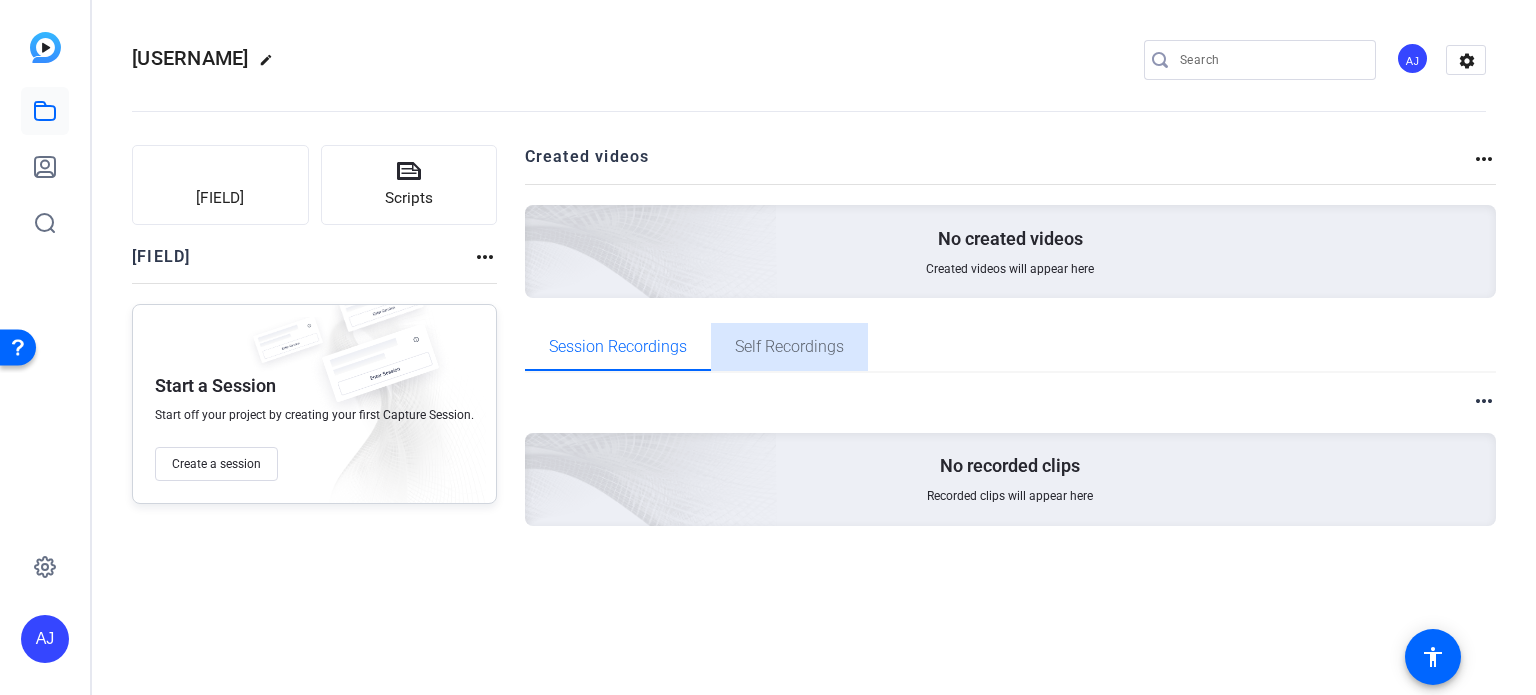 click on "Self Recordings" at bounding box center [789, 347] 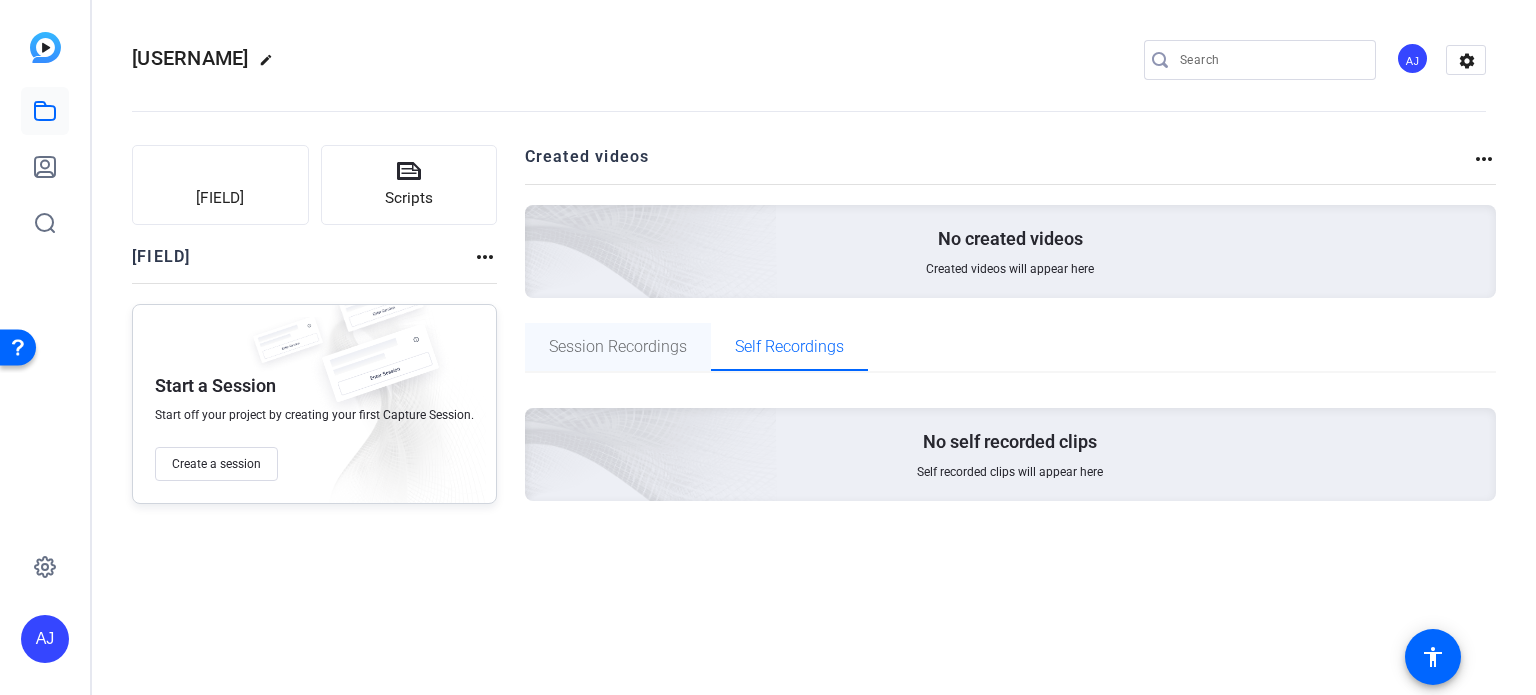 click on "Session Recordings" at bounding box center (618, 347) 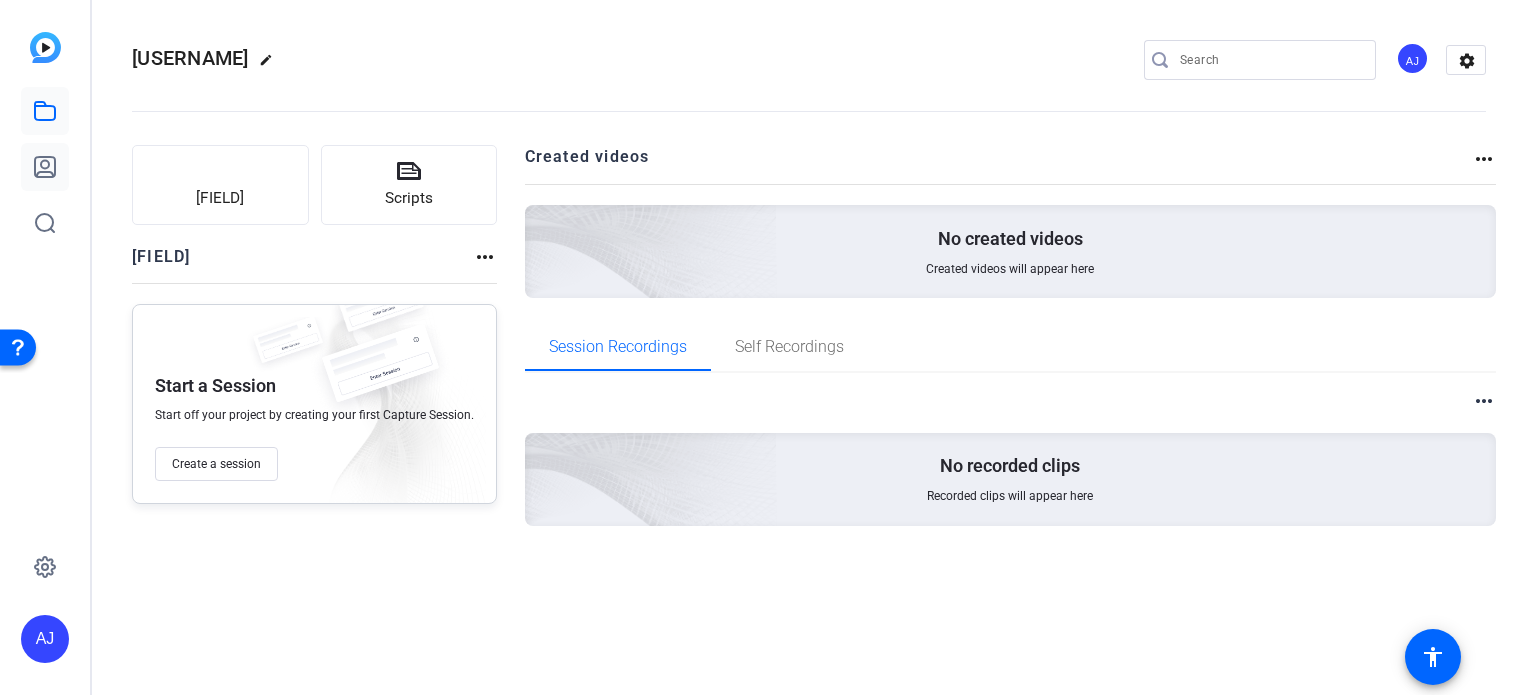 click 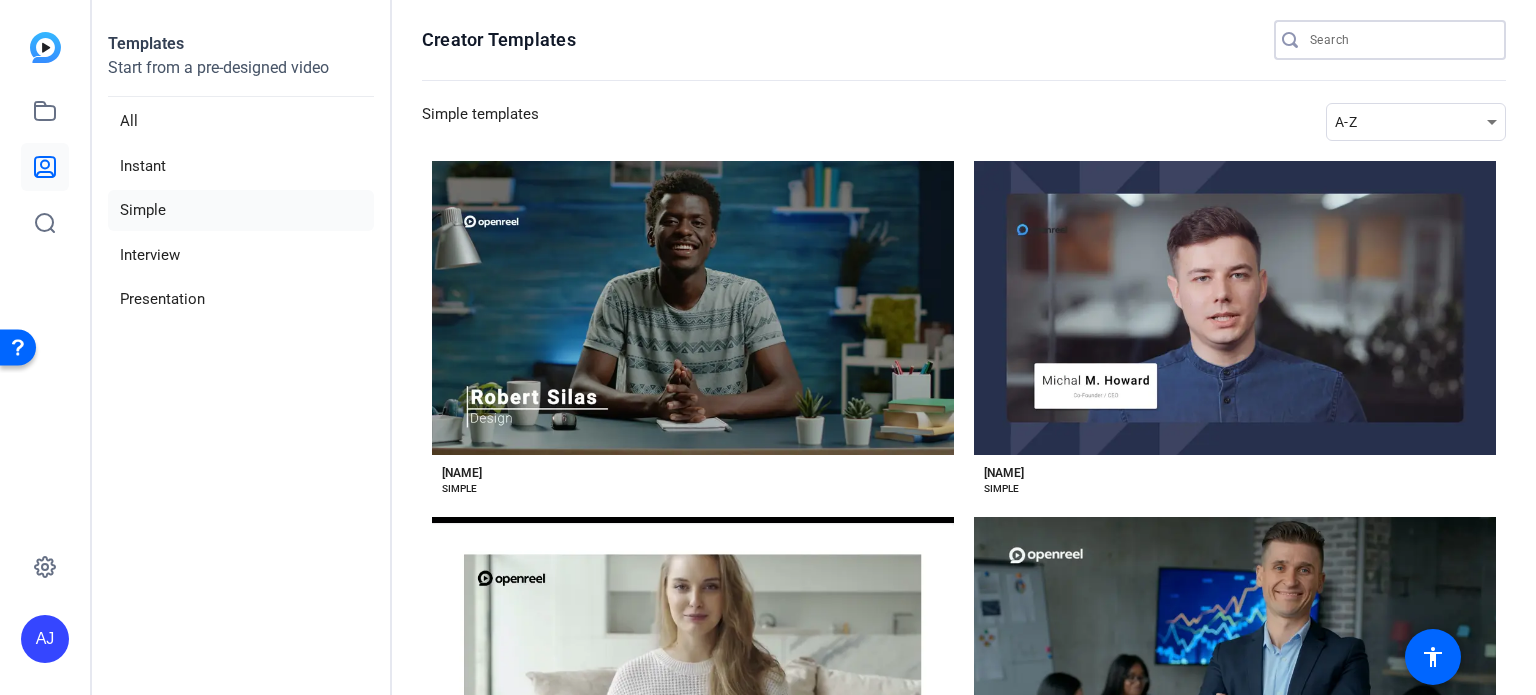 click at bounding box center (1400, 40) 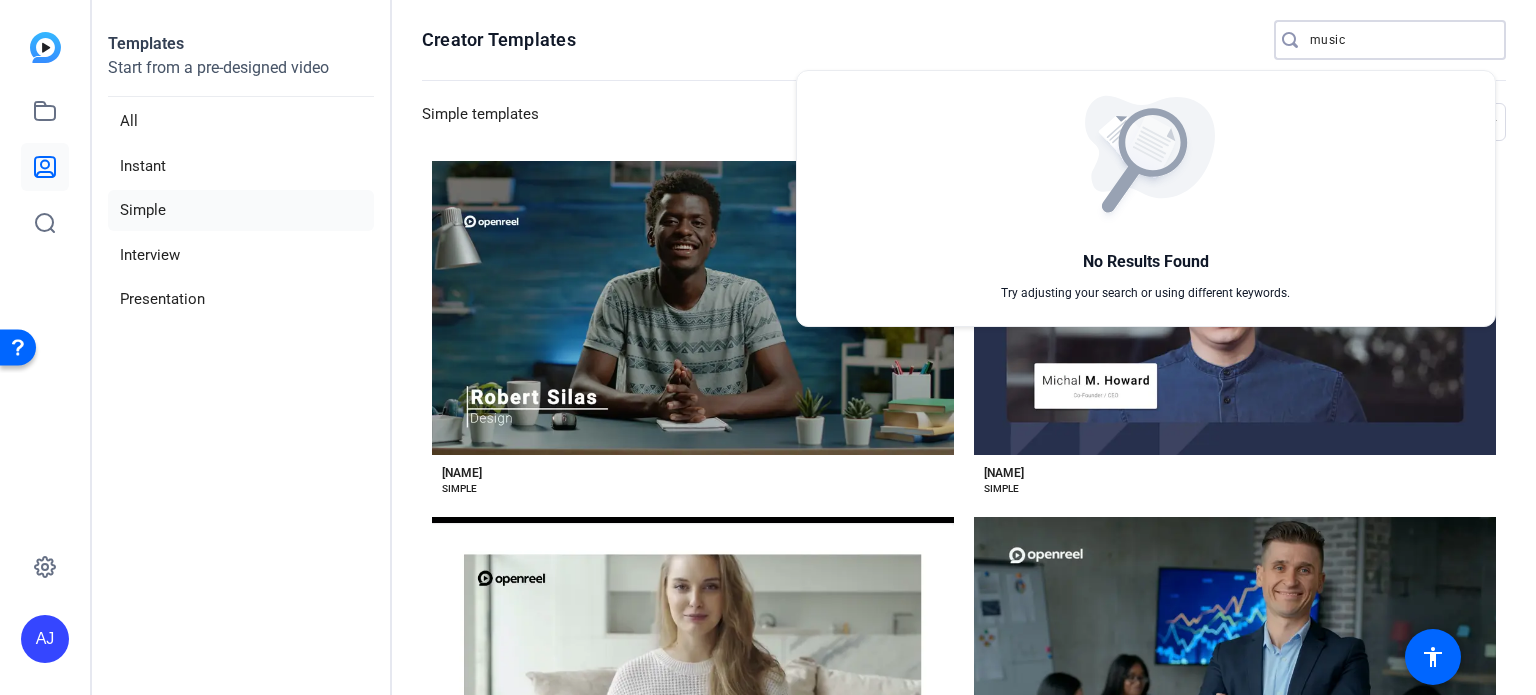 type on "music" 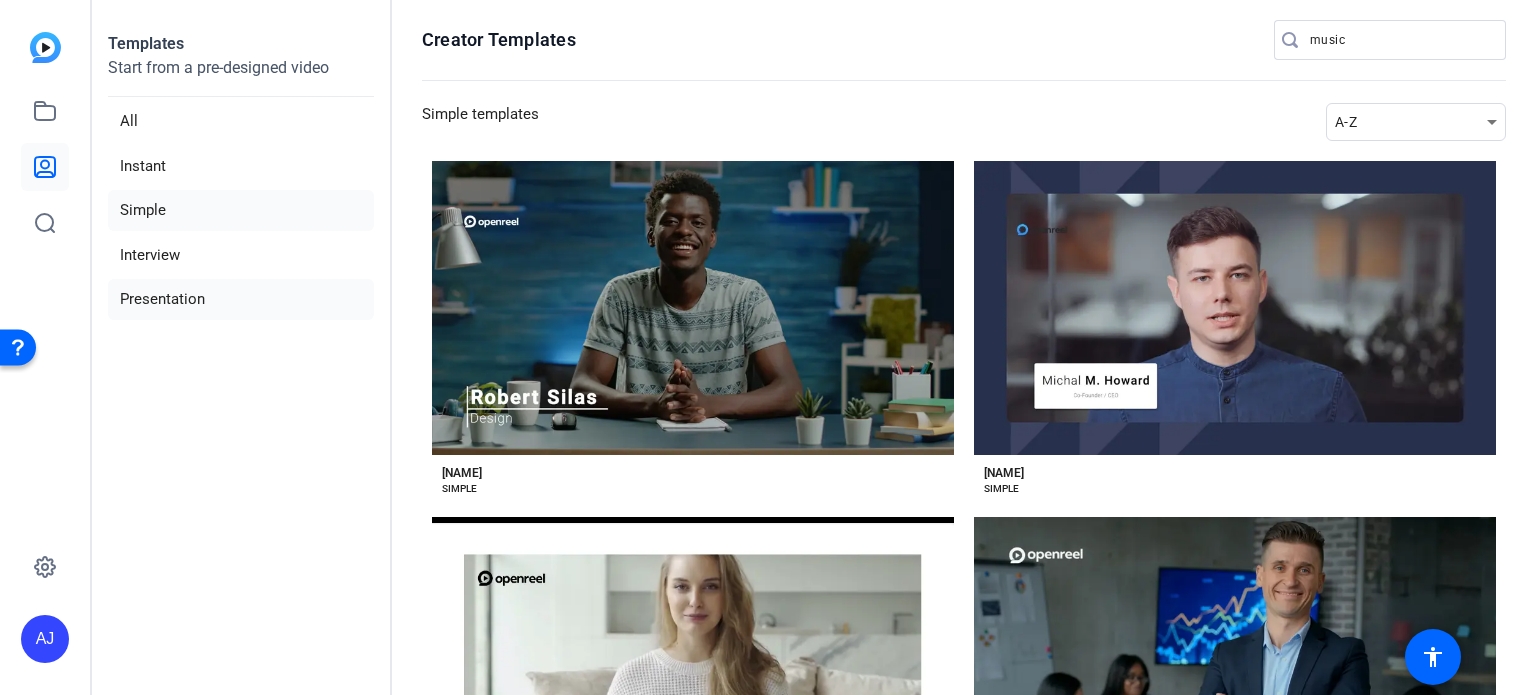 click on "Presentation" 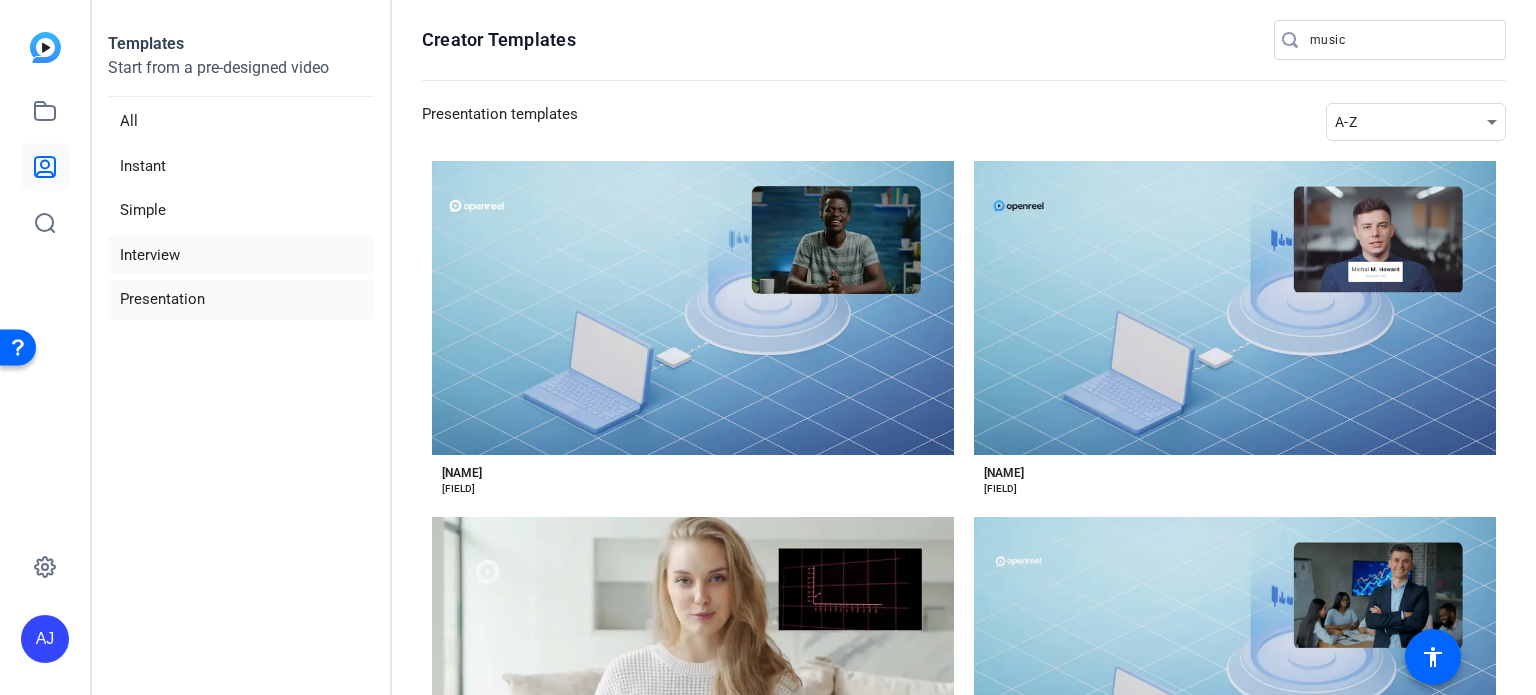 click on "Interview" 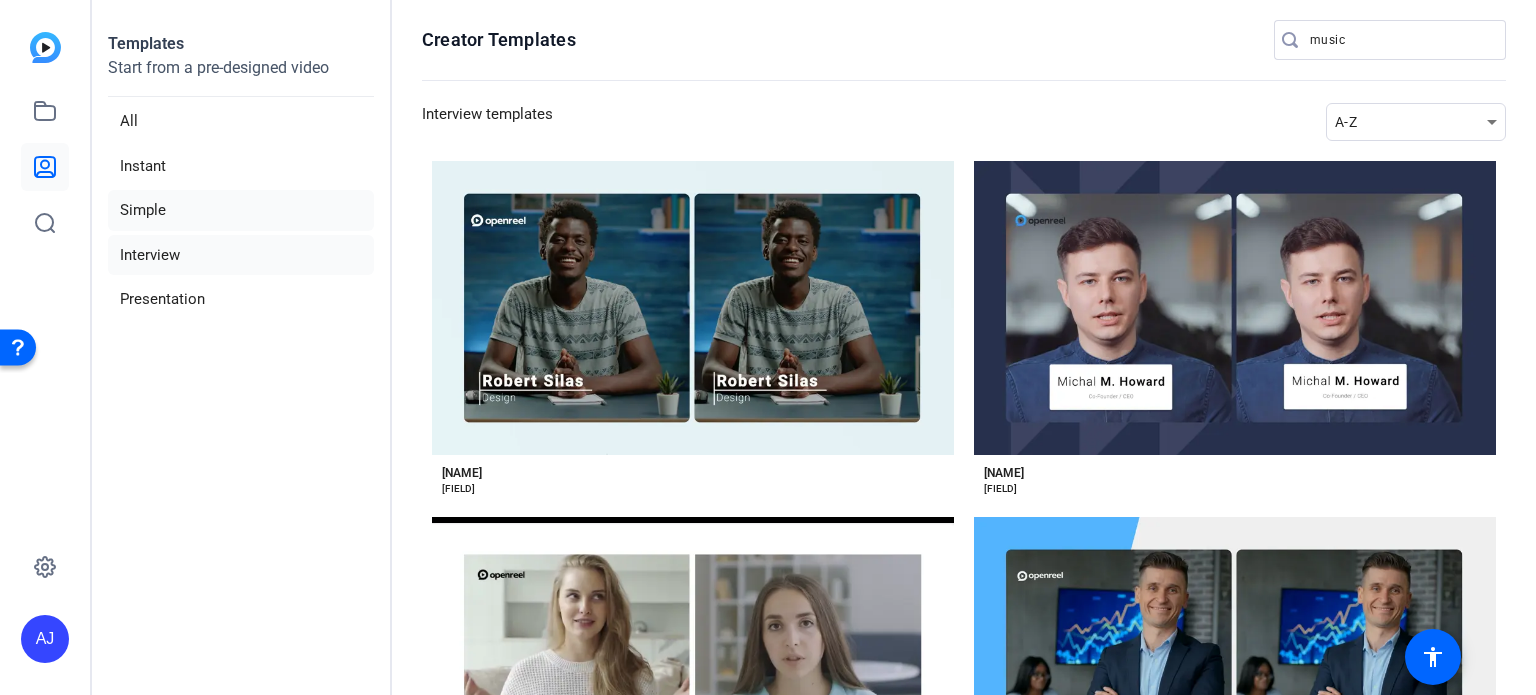 click on "Simple" 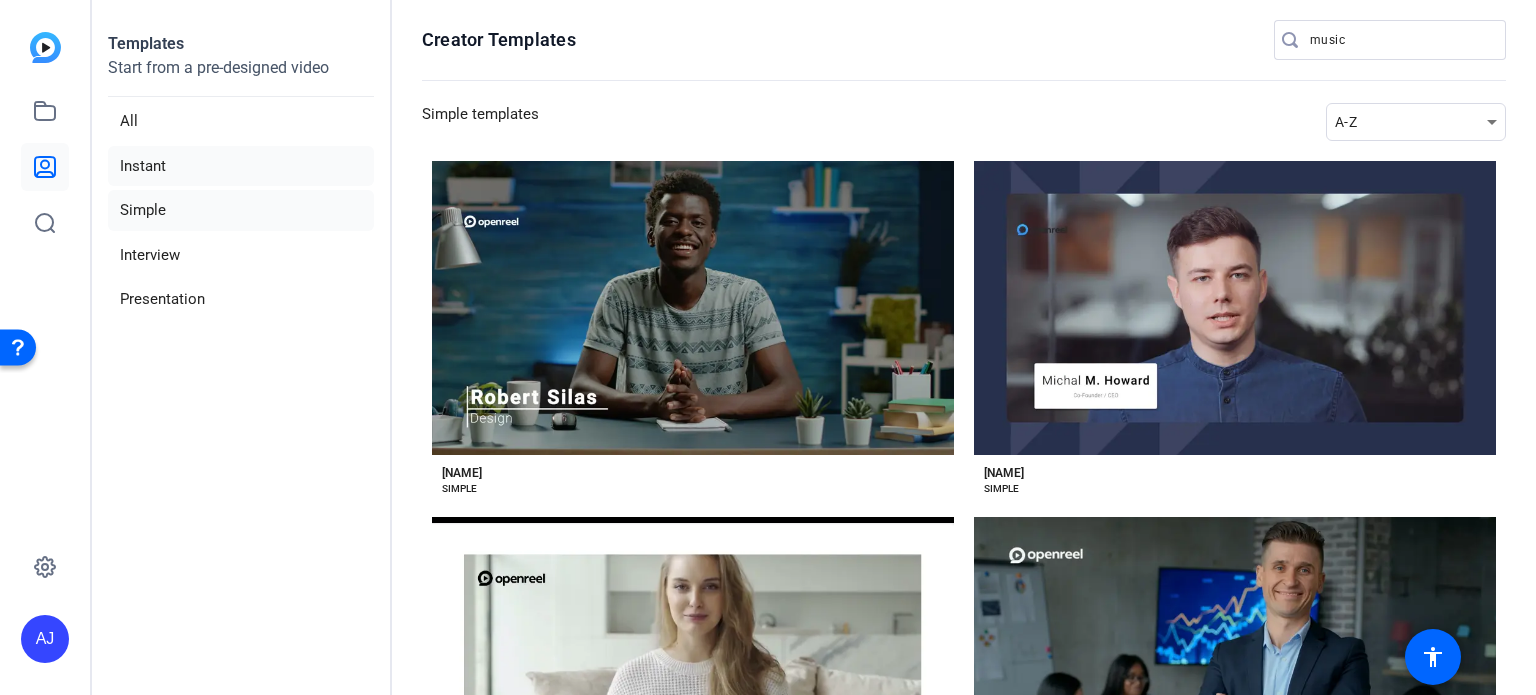 click on "Instant" 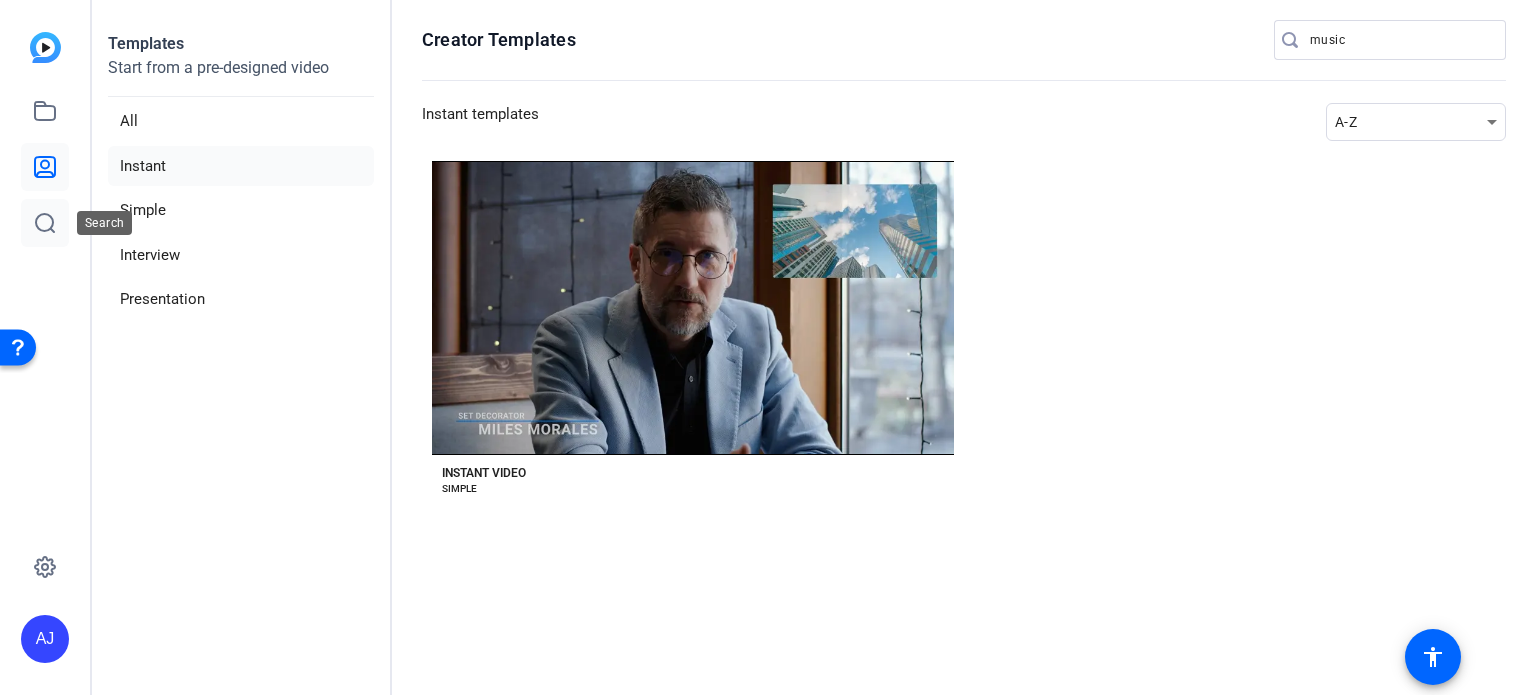 click 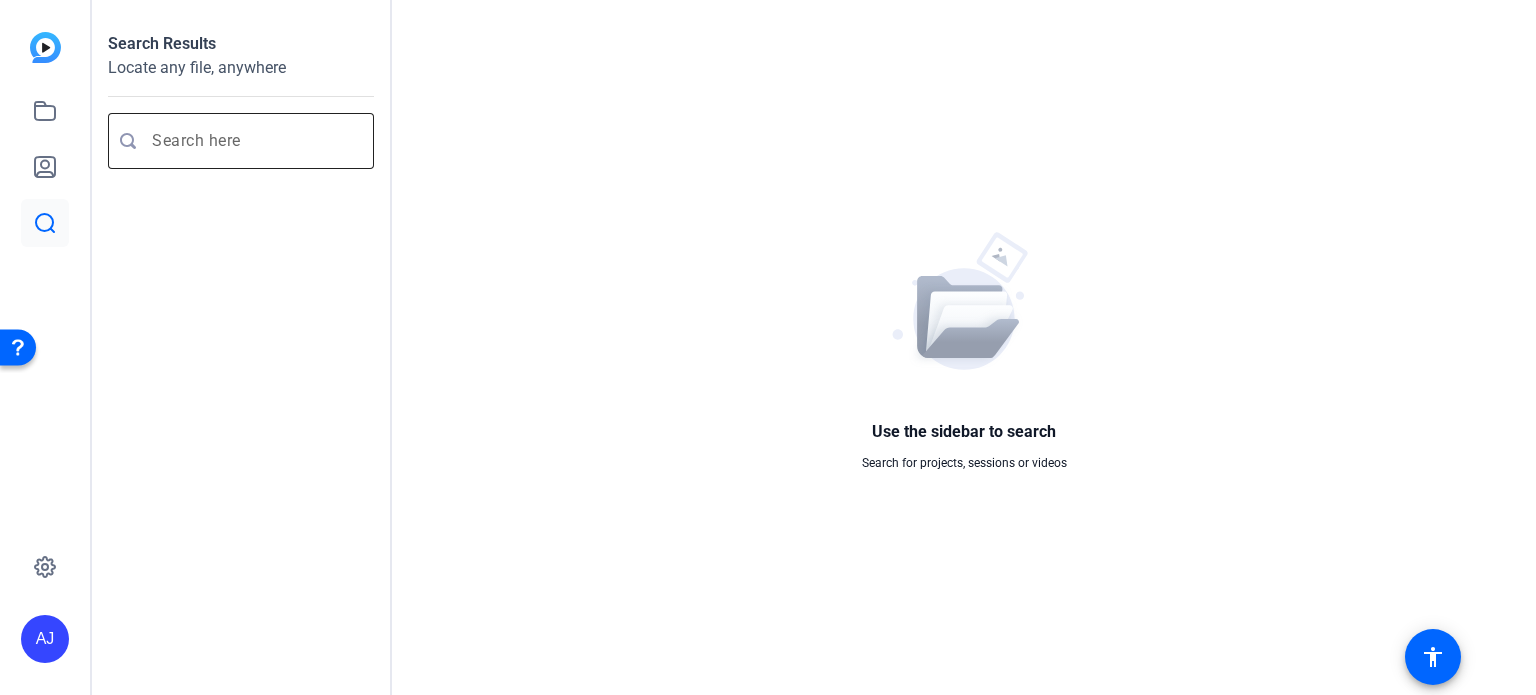 click at bounding box center (251, 141) 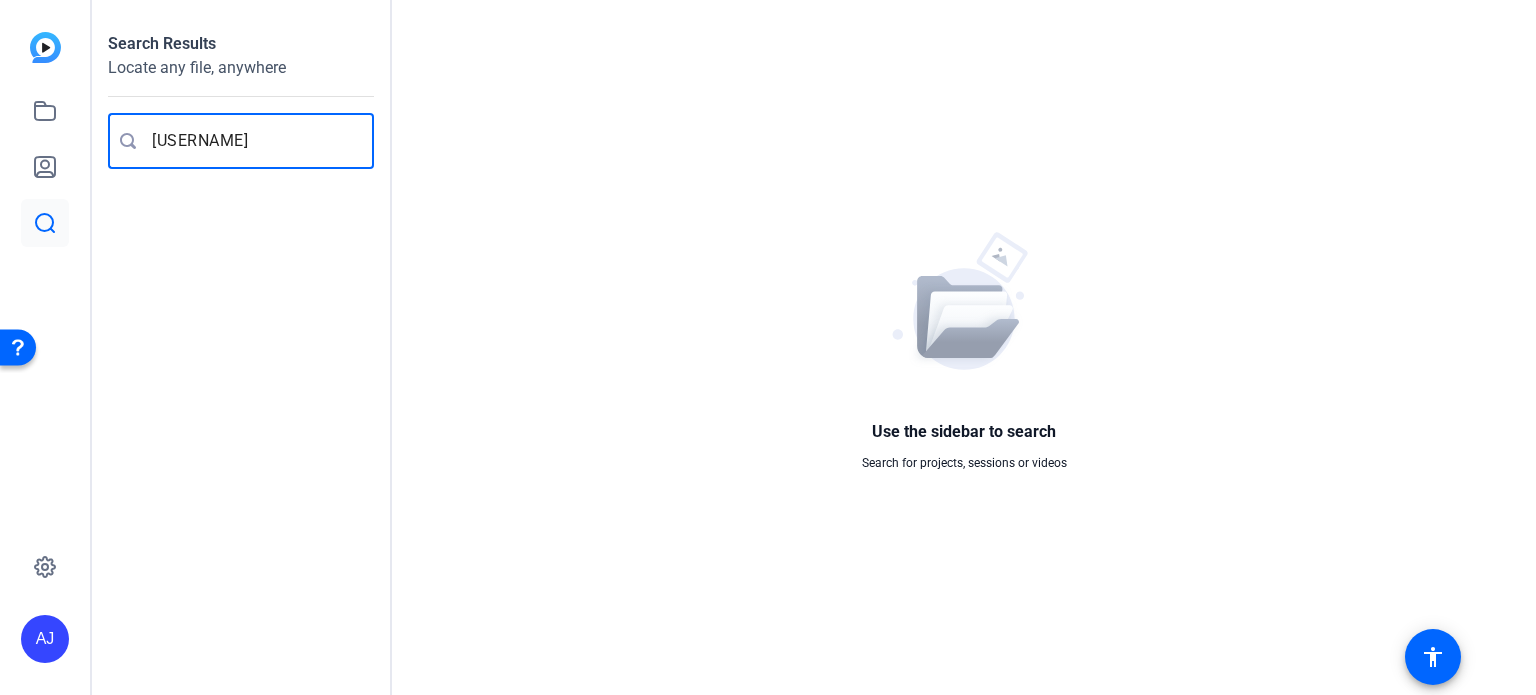 type on "music" 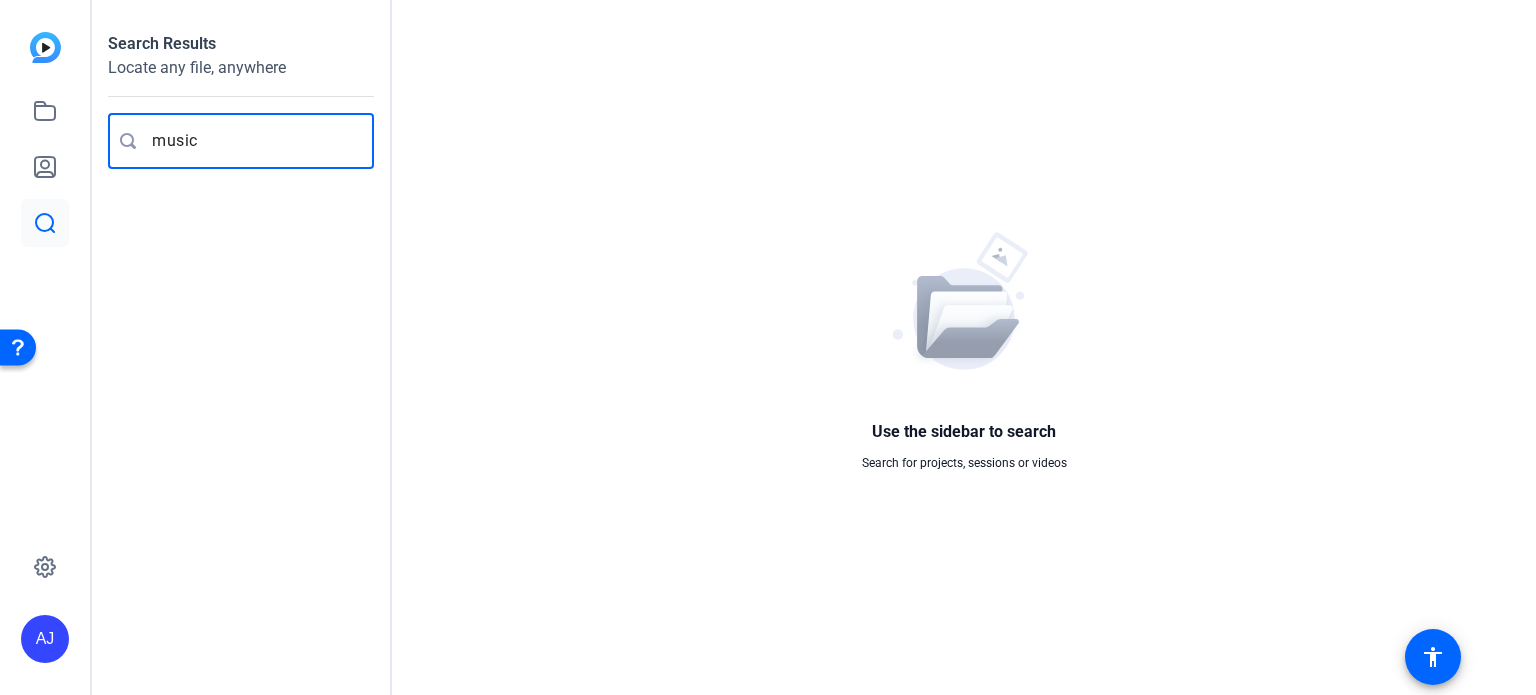 type 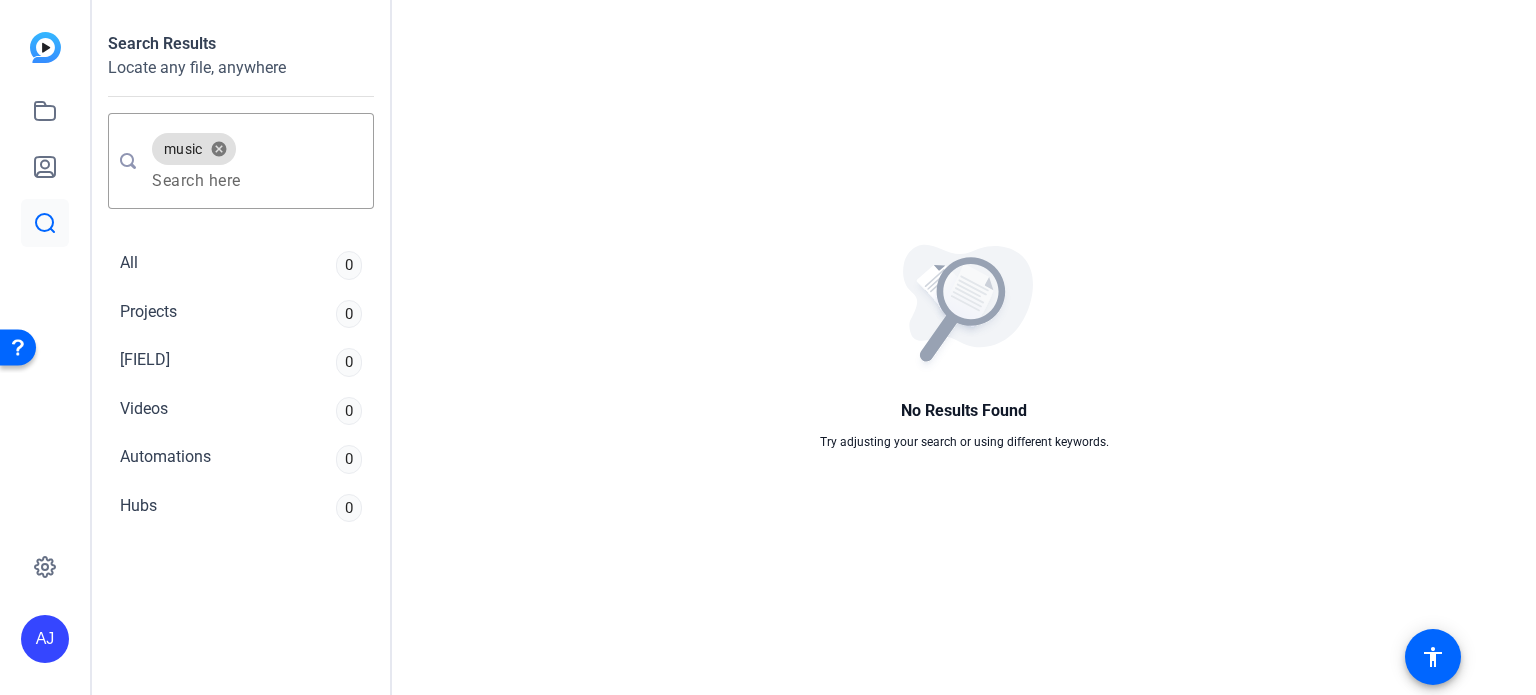 click 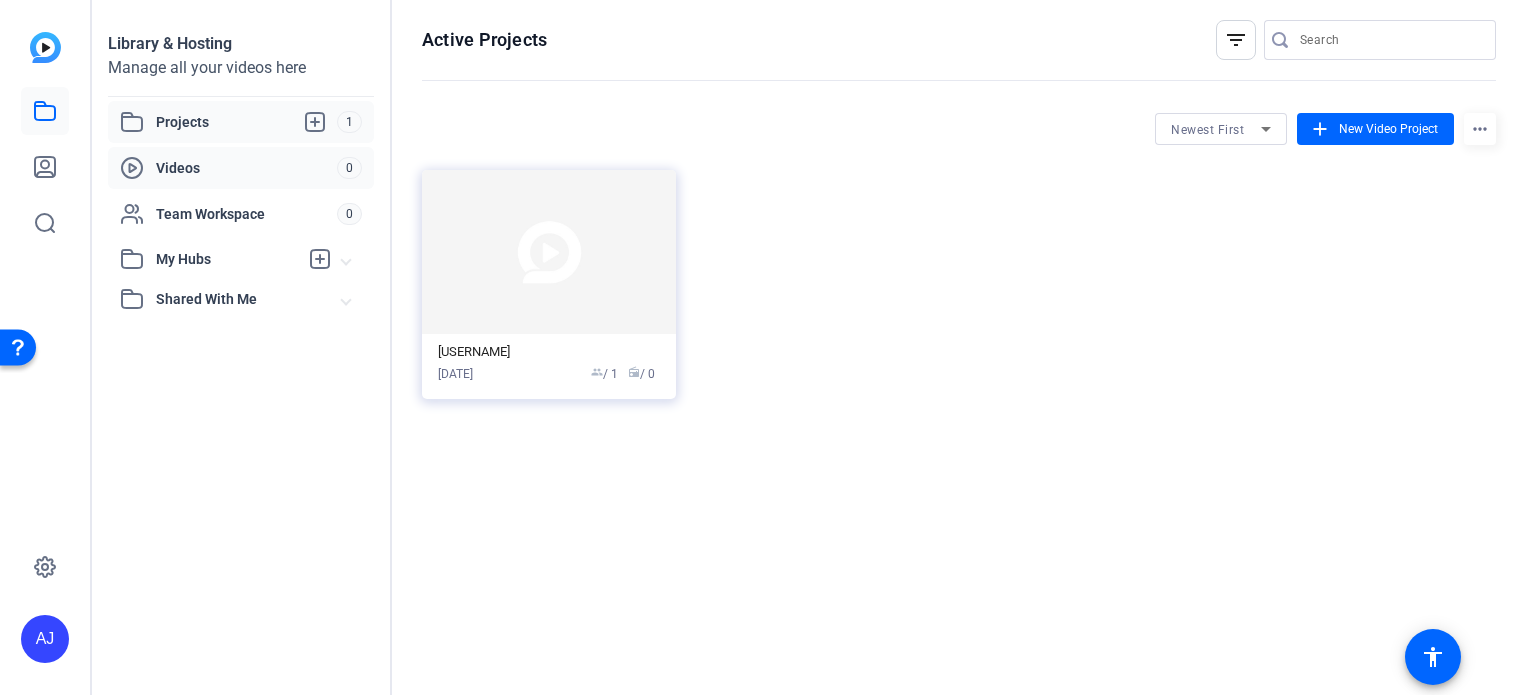 click on "Videos" 